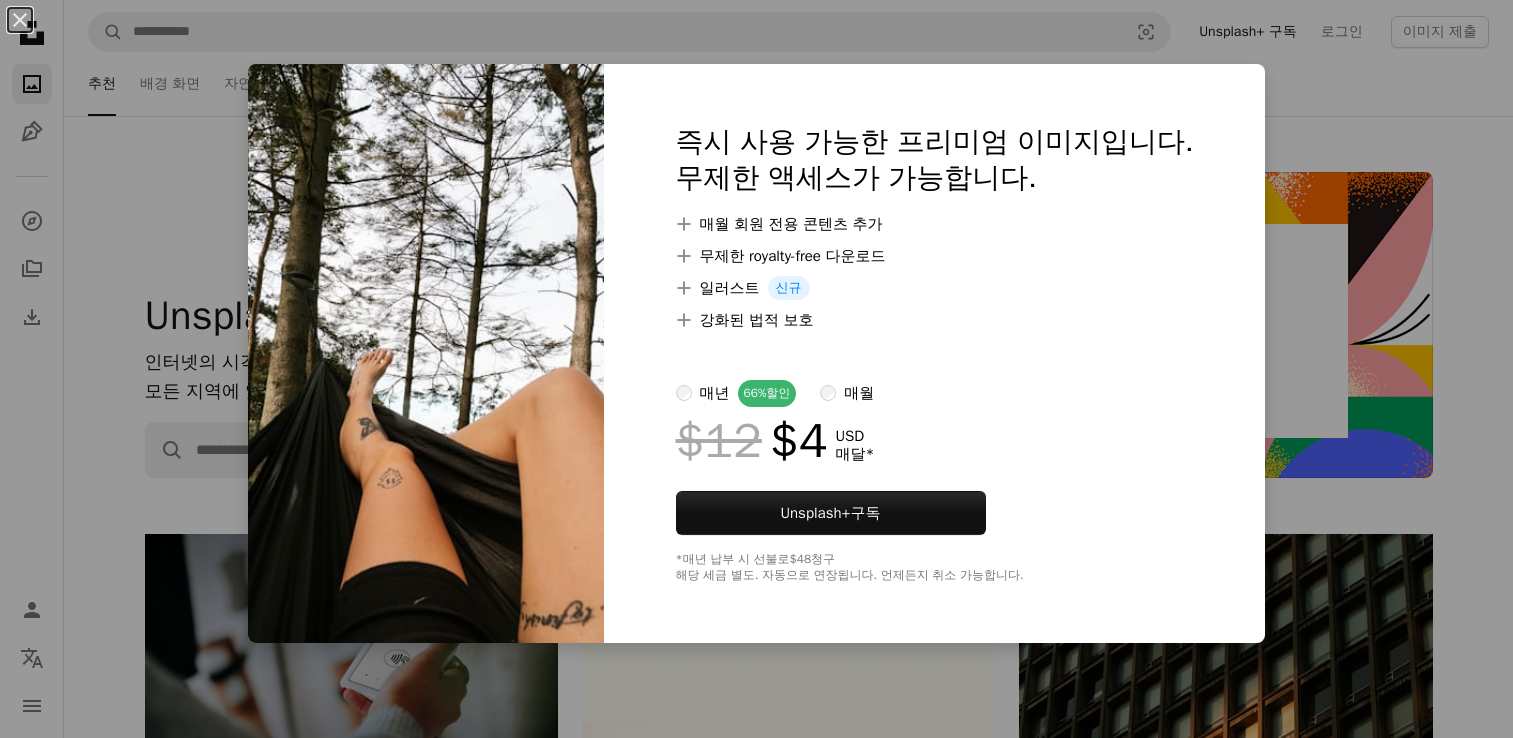 scroll, scrollTop: 2500, scrollLeft: 0, axis: vertical 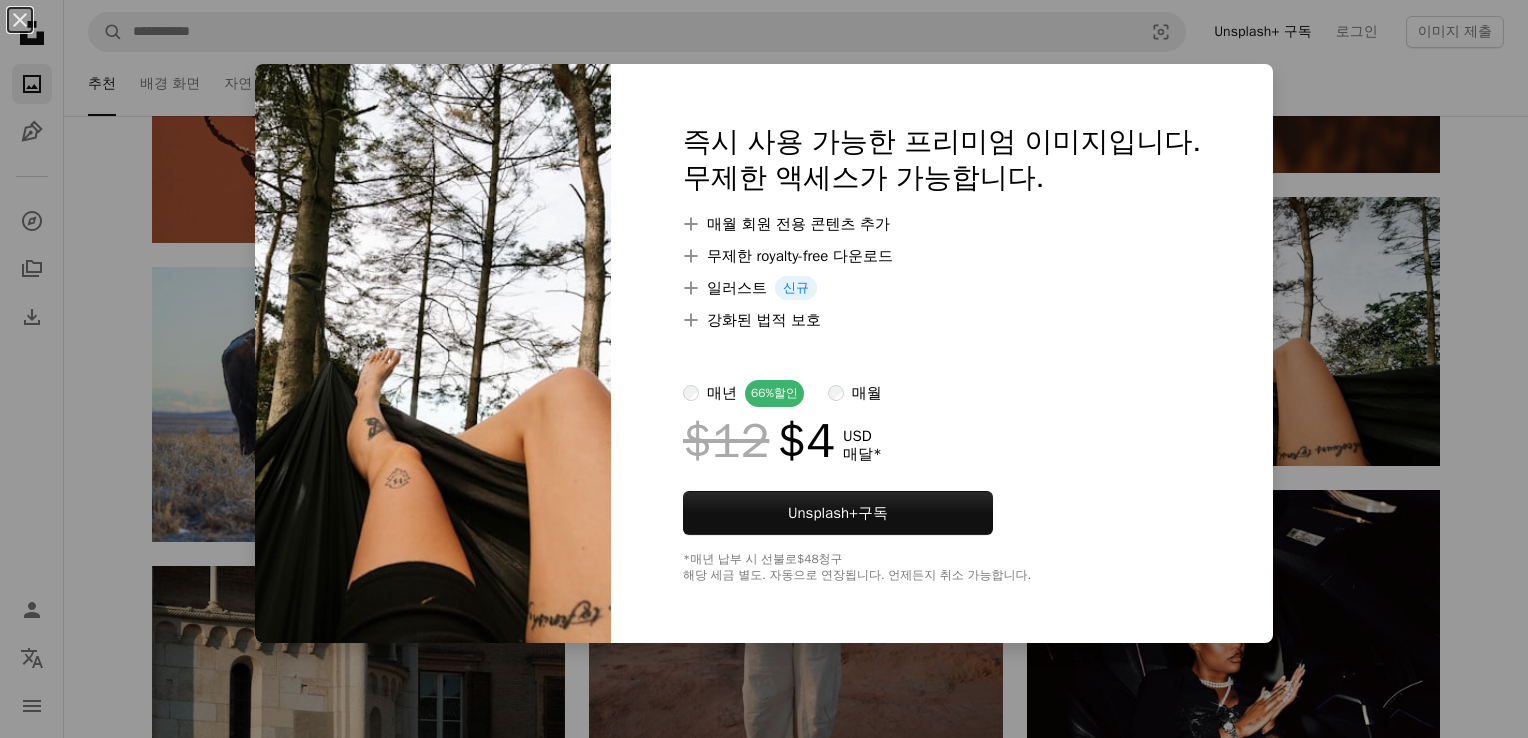 click on "An X shape 즉시 사용 가능한 프리미엄 이미지입니다. 무제한 액세스가 가능합니다. A plus sign 매월 회원 전용 콘텐츠 추가 A plus sign 무제한 royalty-free 다운로드 A plus sign 일러스트  신규 A plus sign 강화된 법적 보호 매년 66%  할인 매월 $12   $4 USD 매달 * Unsplash+  구독 *매년 납부 시 선불로  $48  청구 해당 세금 별도. 자동으로 연장됩니다. 언제든지 취소 가능합니다." at bounding box center (764, 369) 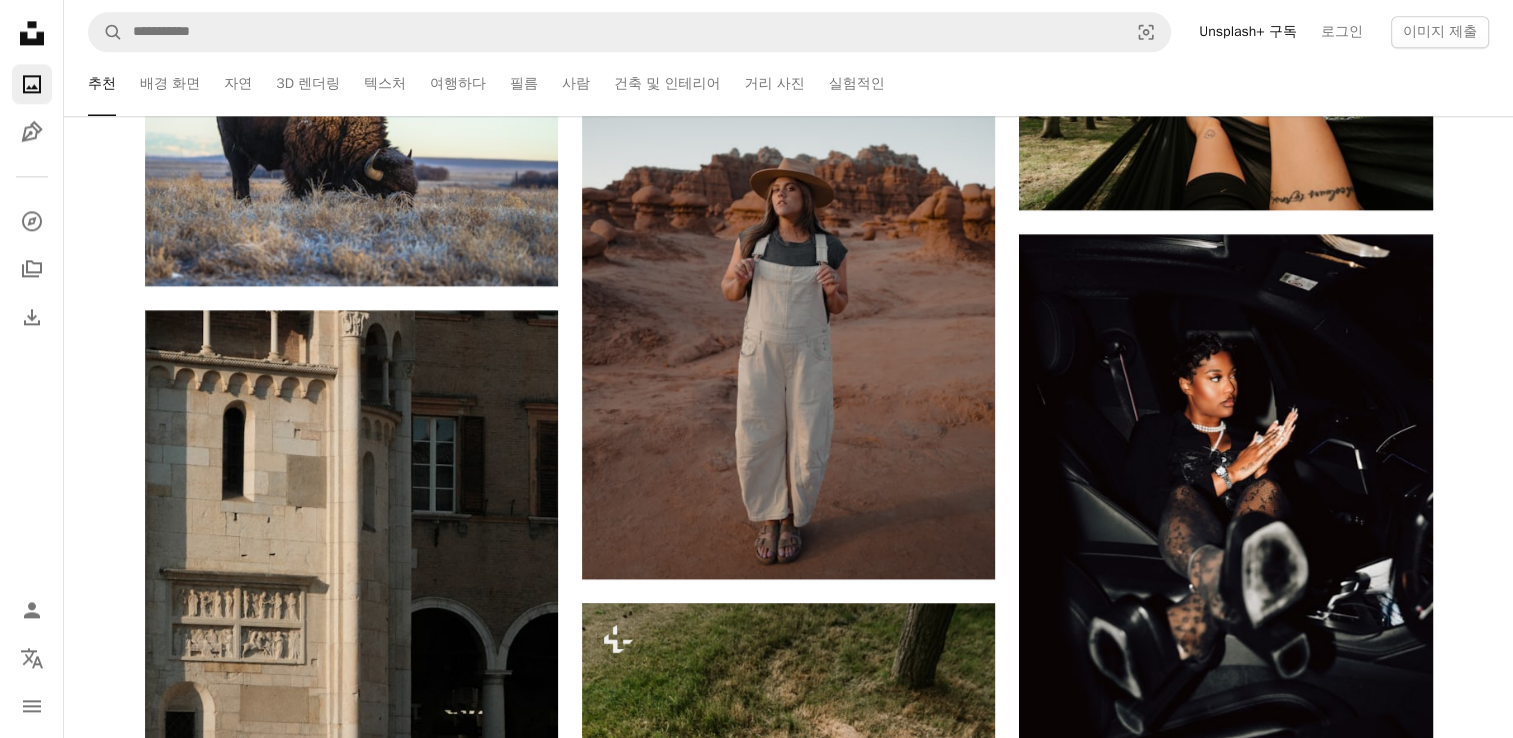 scroll, scrollTop: 2800, scrollLeft: 0, axis: vertical 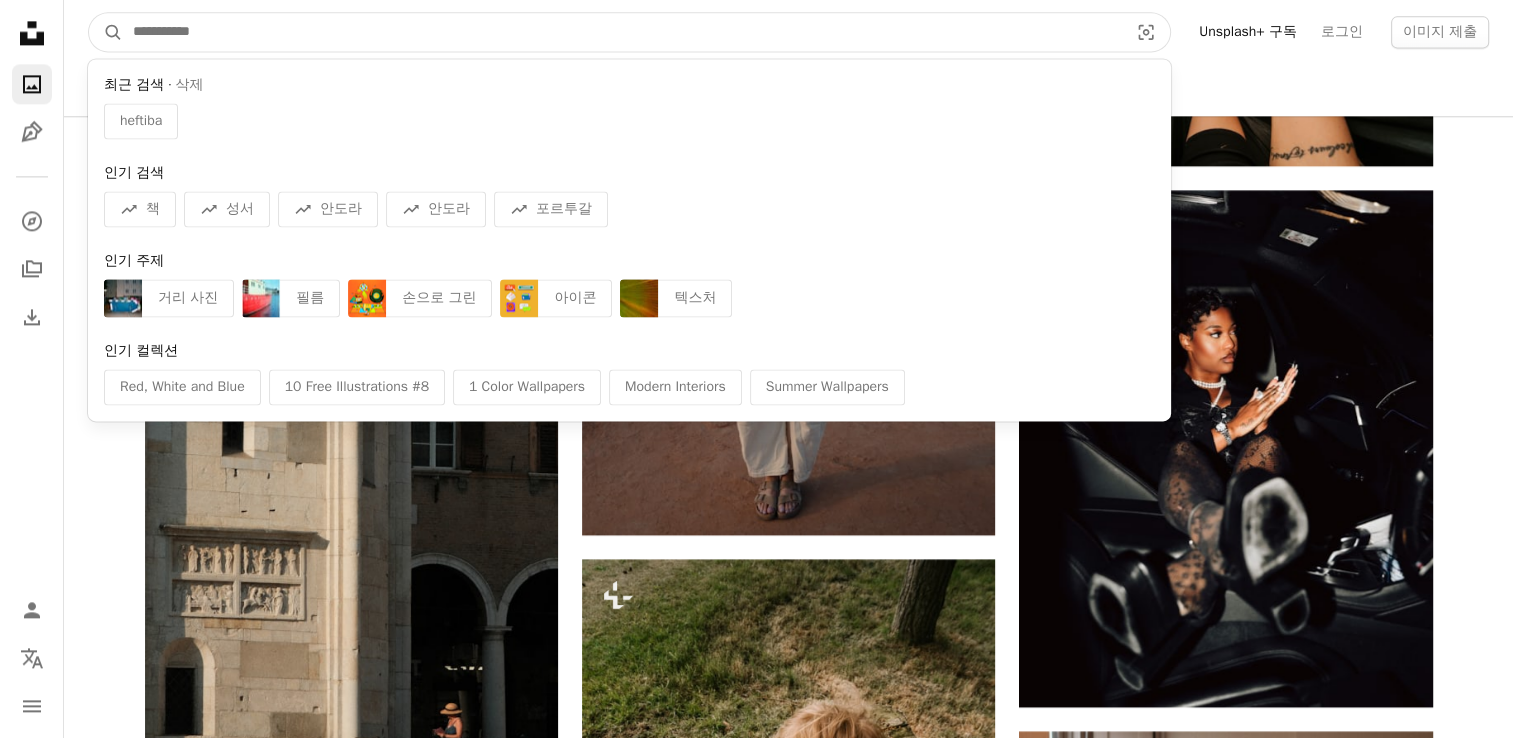 click at bounding box center (622, 32) 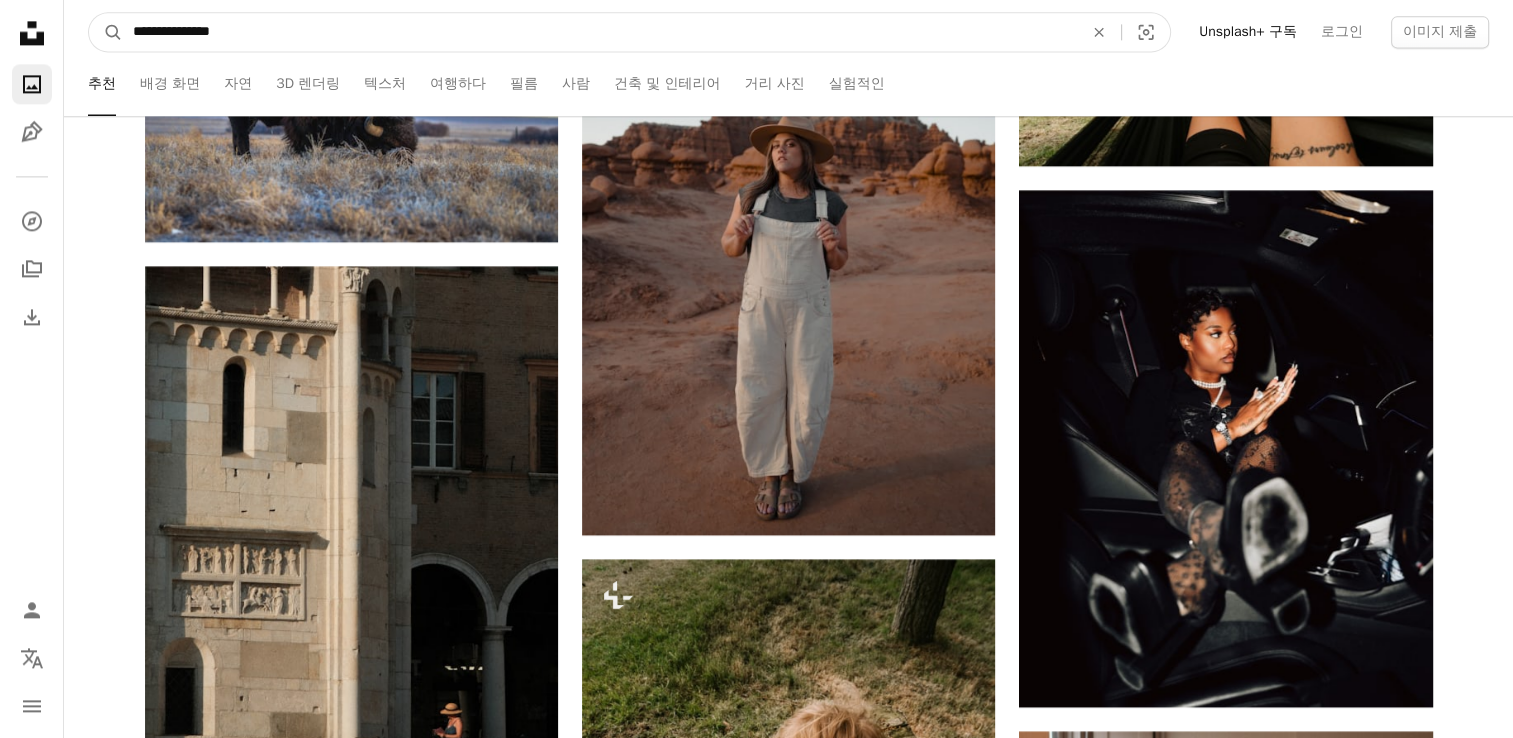 type on "**********" 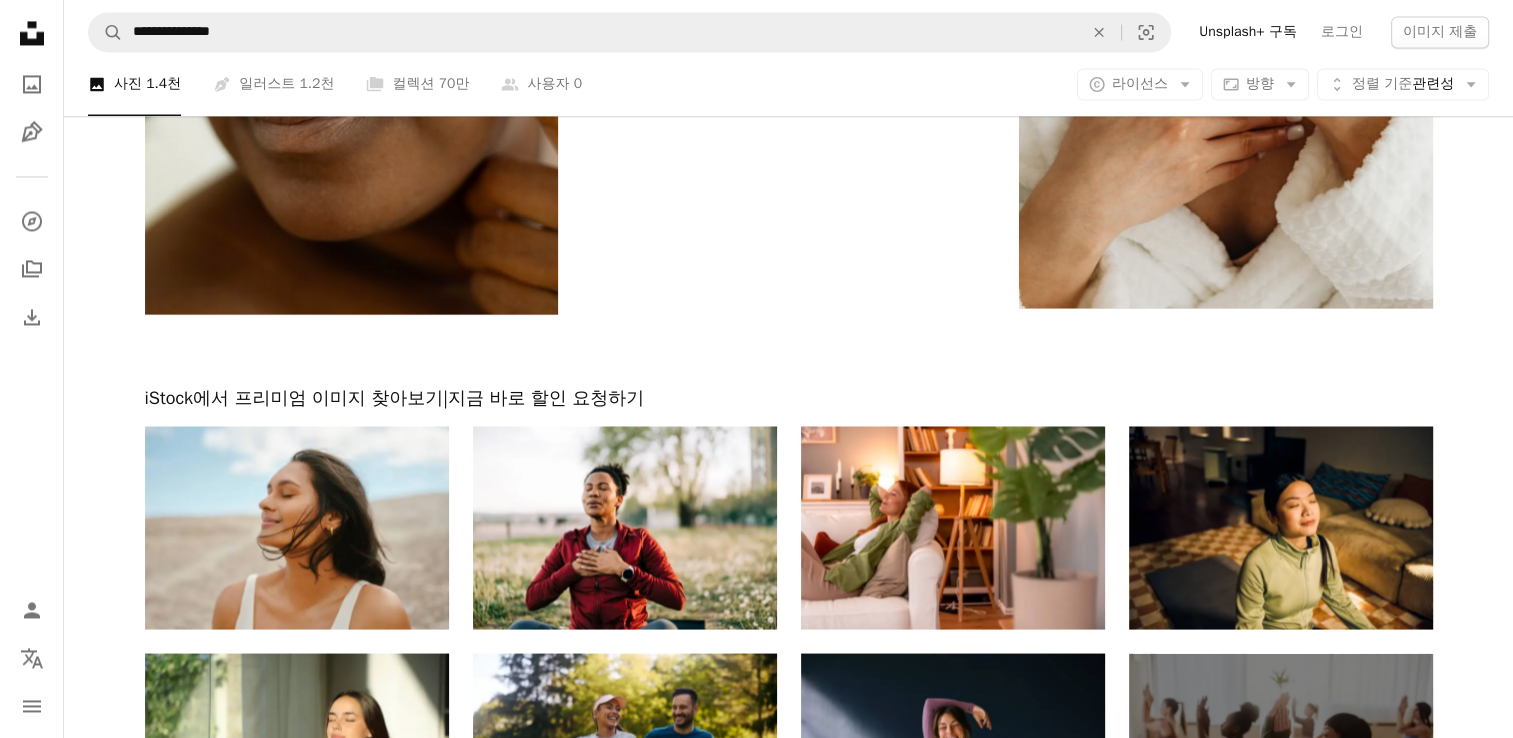 scroll, scrollTop: 3400, scrollLeft: 0, axis: vertical 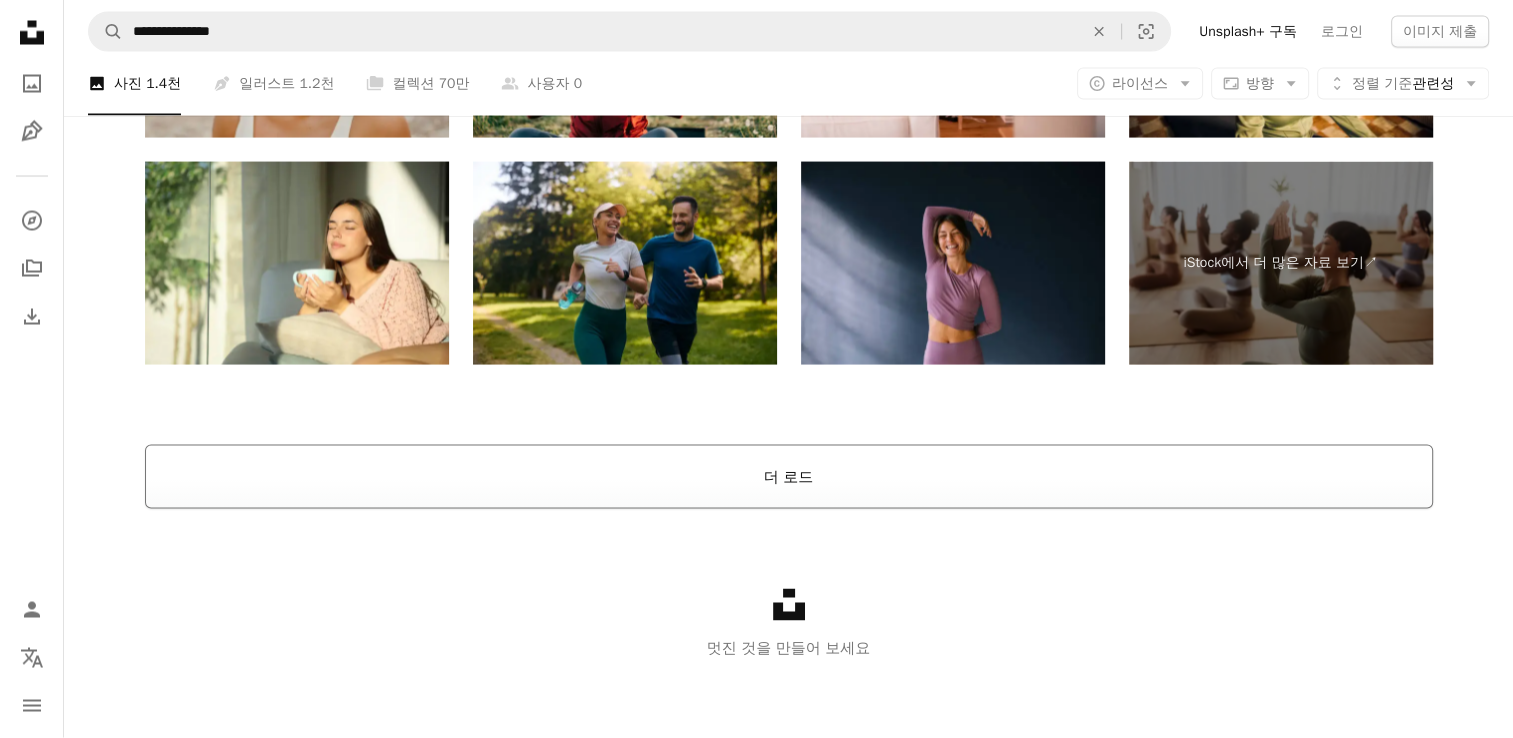 click on "더 로드" at bounding box center (789, 477) 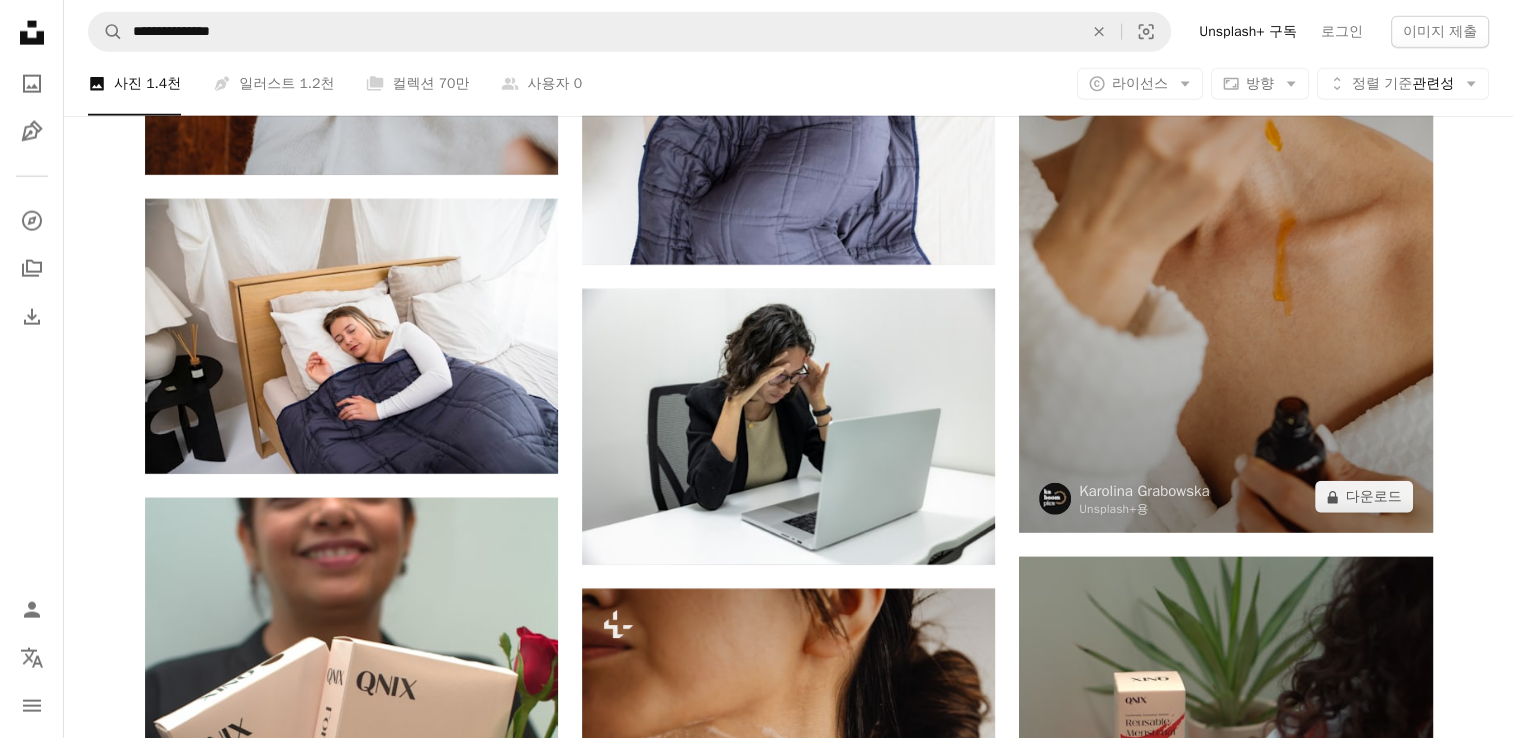 scroll, scrollTop: 12455, scrollLeft: 0, axis: vertical 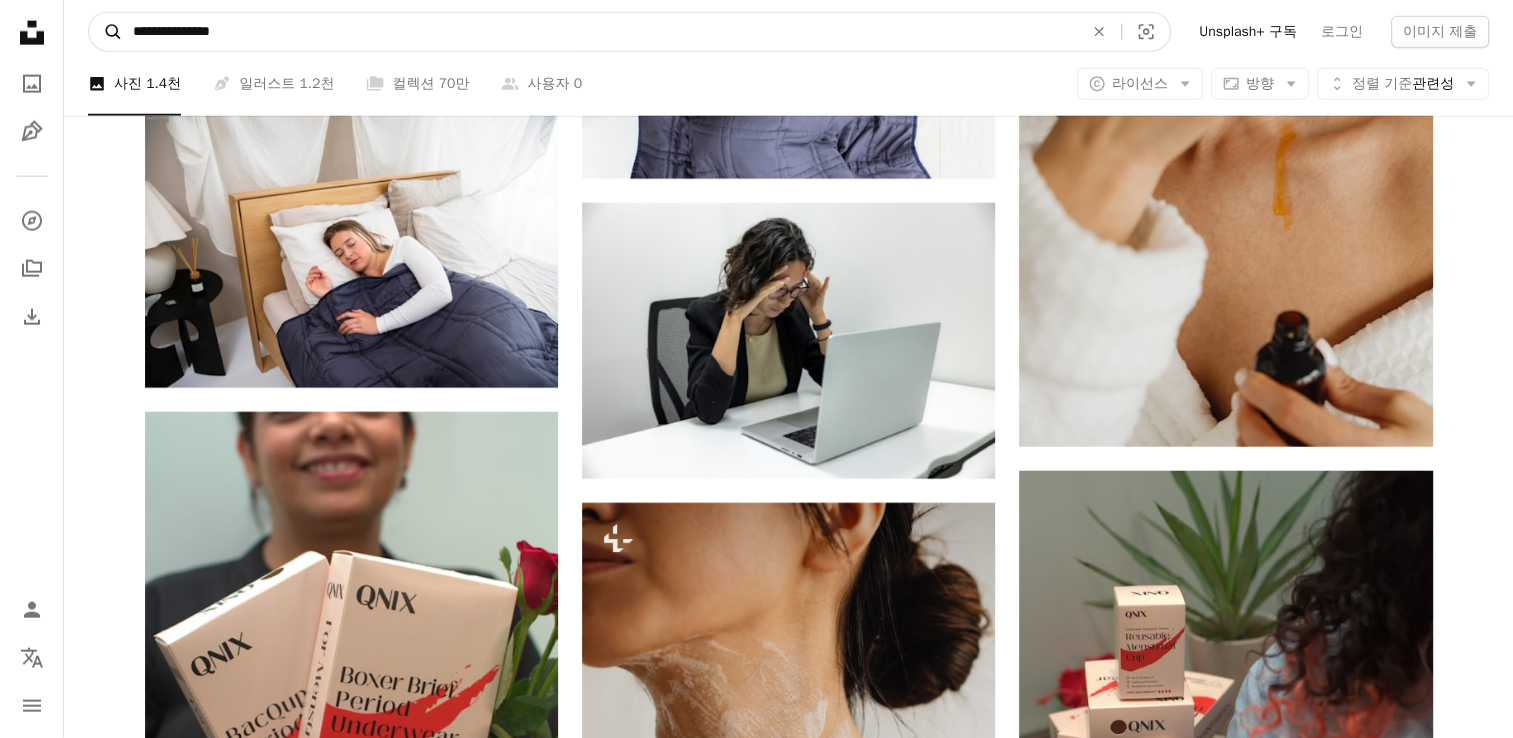 drag, startPoint x: 351, startPoint y: 43, endPoint x: 108, endPoint y: 38, distance: 243.05144 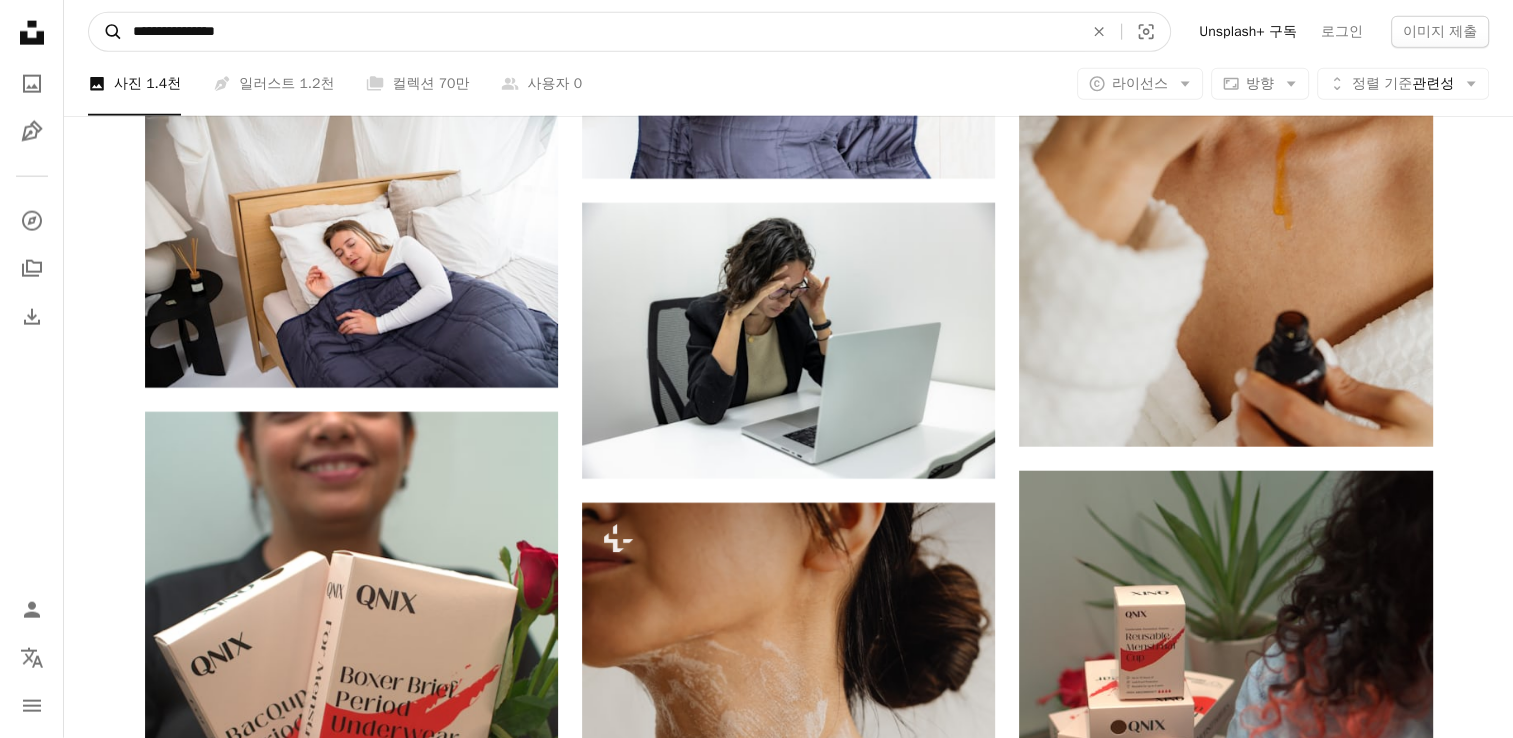 click on "A magnifying glass" at bounding box center [106, 32] 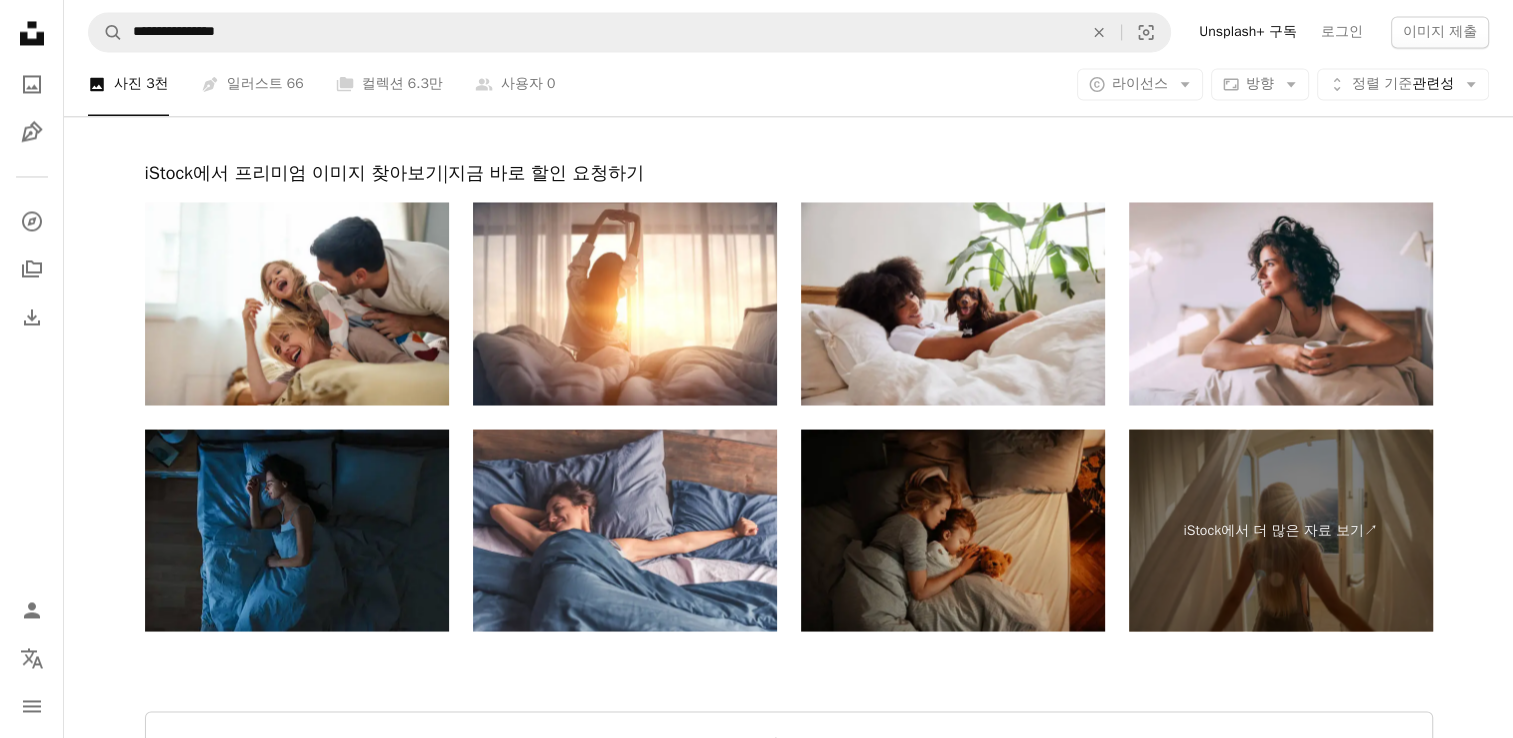 scroll, scrollTop: 3600, scrollLeft: 0, axis: vertical 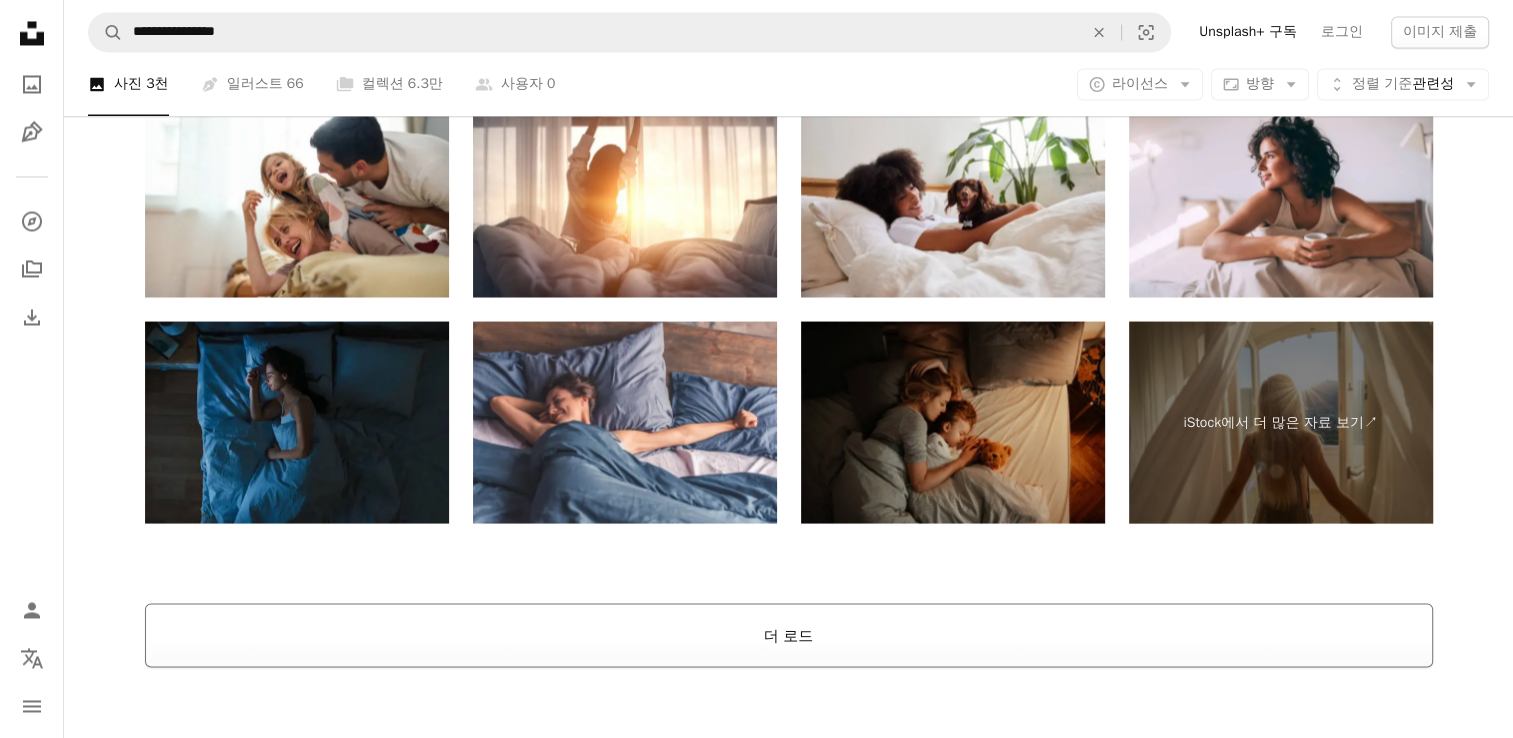 click on "더 로드" at bounding box center [789, 635] 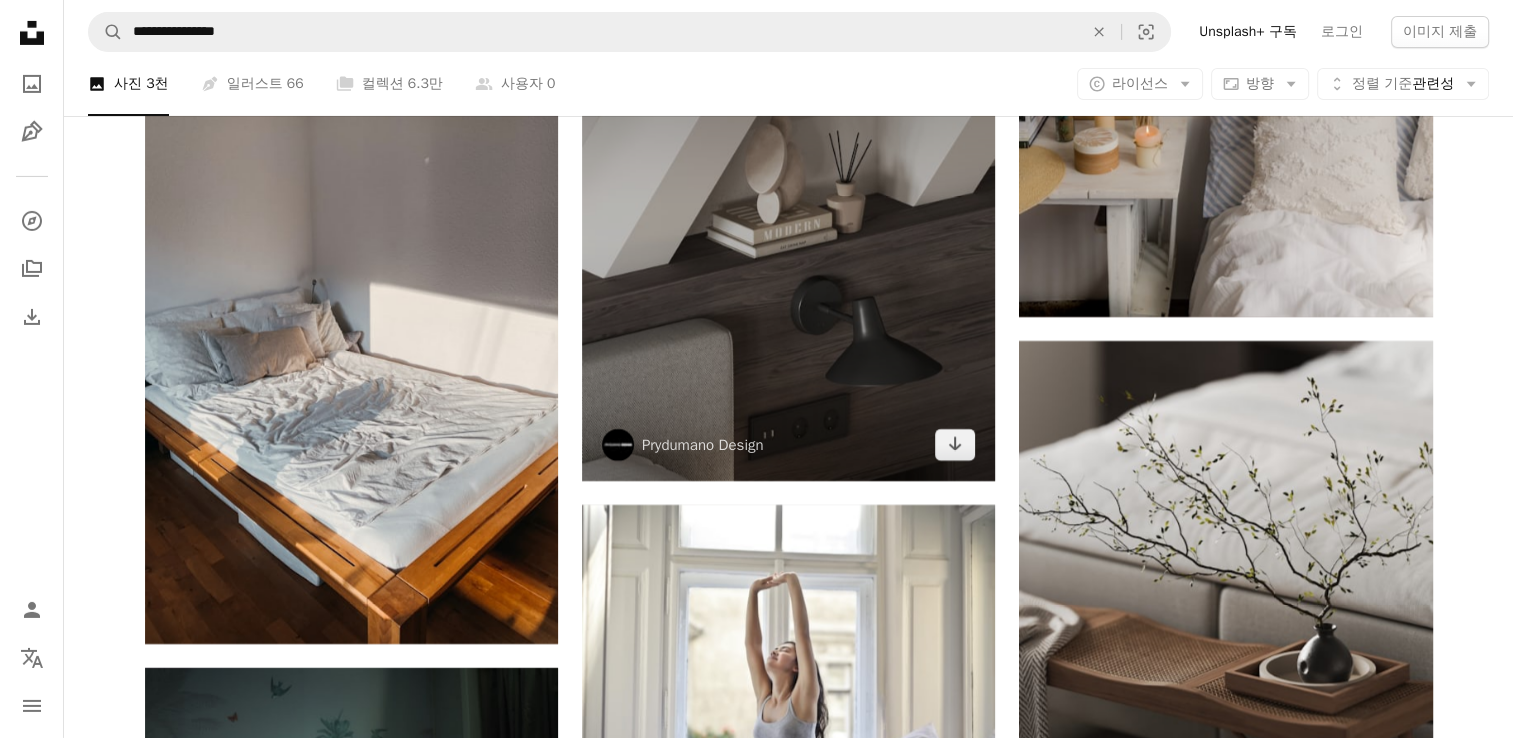 scroll, scrollTop: 7078, scrollLeft: 0, axis: vertical 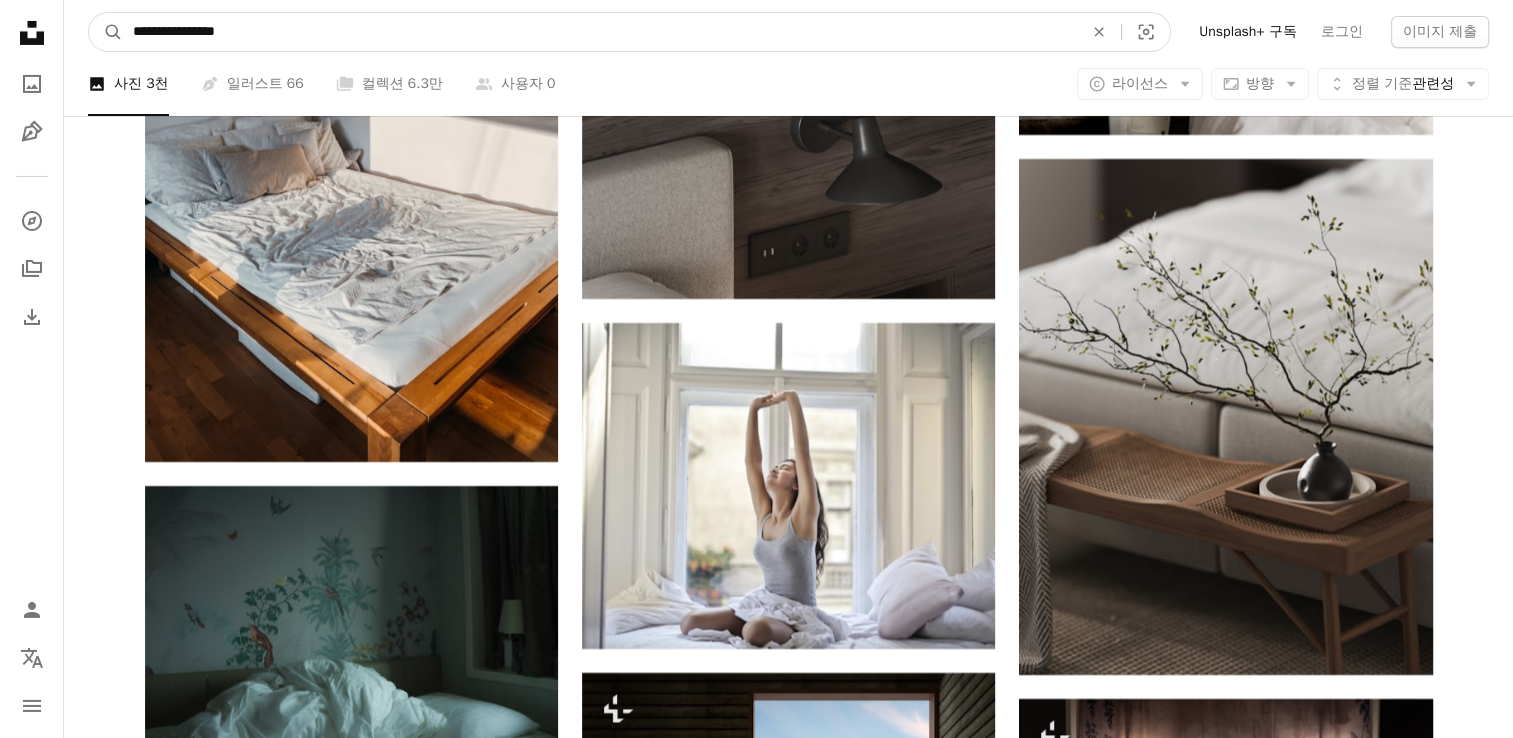 drag, startPoint x: 334, startPoint y: 32, endPoint x: -4, endPoint y: 10, distance: 338.7152 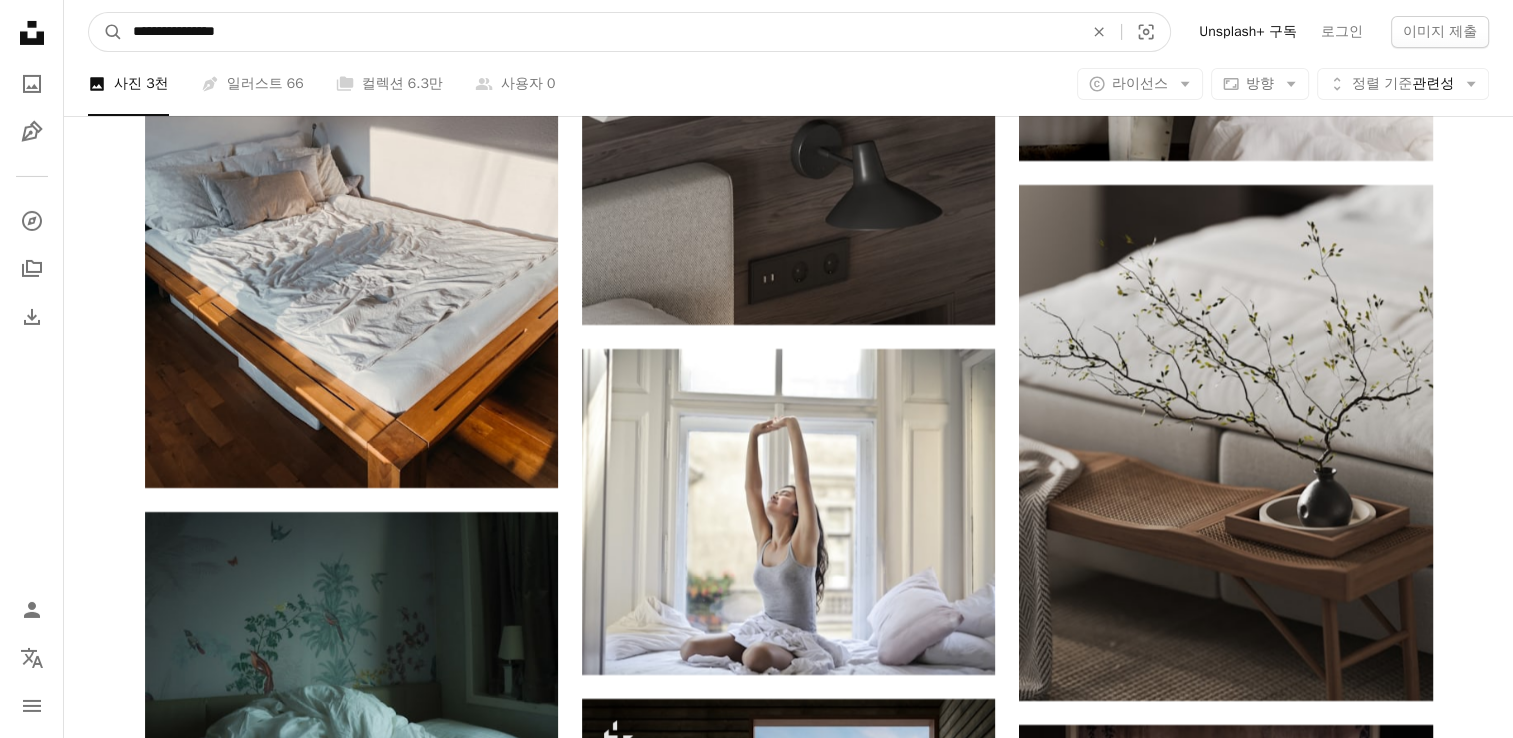 paste on "**" 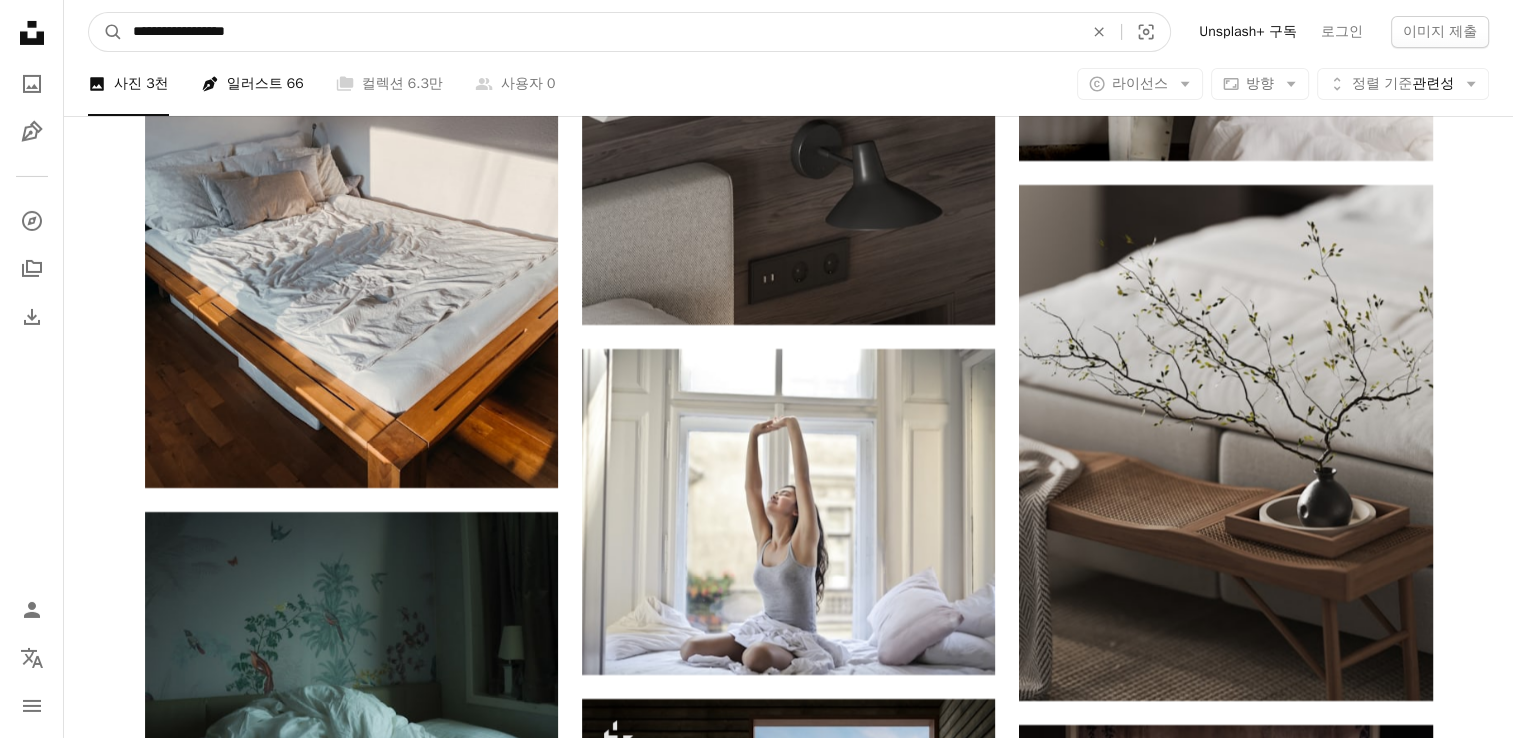 type on "**********" 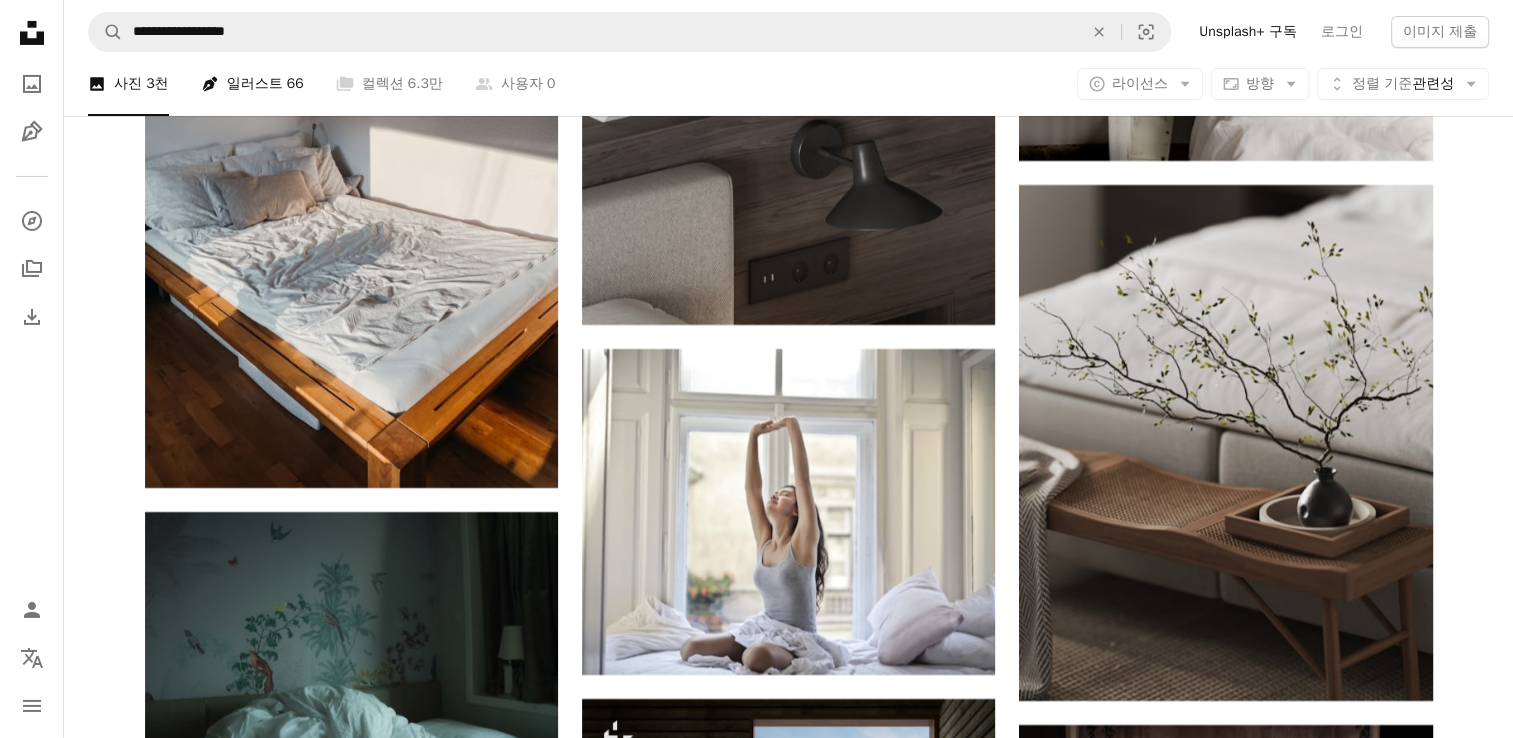 click on "Pen Tool 일러스트   66" at bounding box center [252, 84] 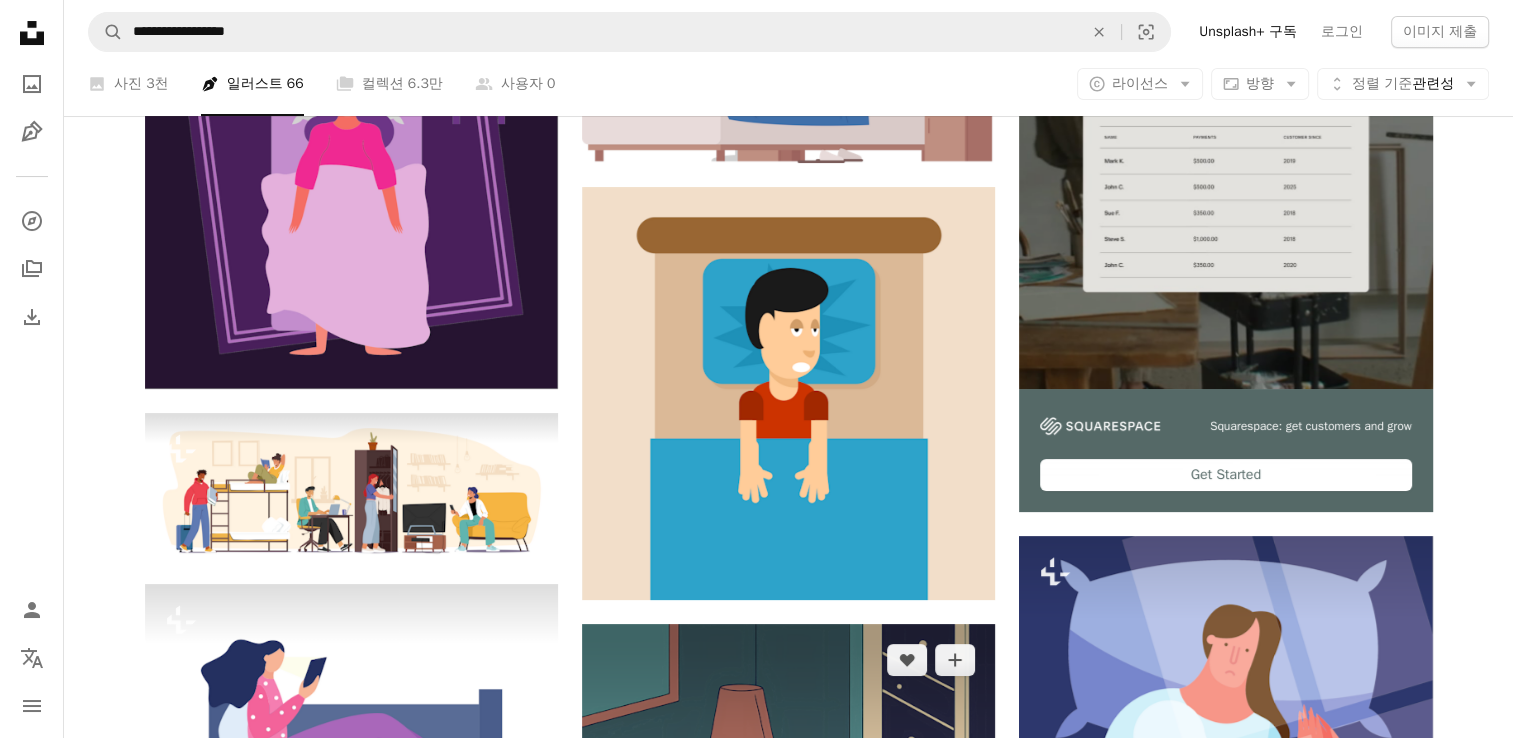 scroll, scrollTop: 600, scrollLeft: 0, axis: vertical 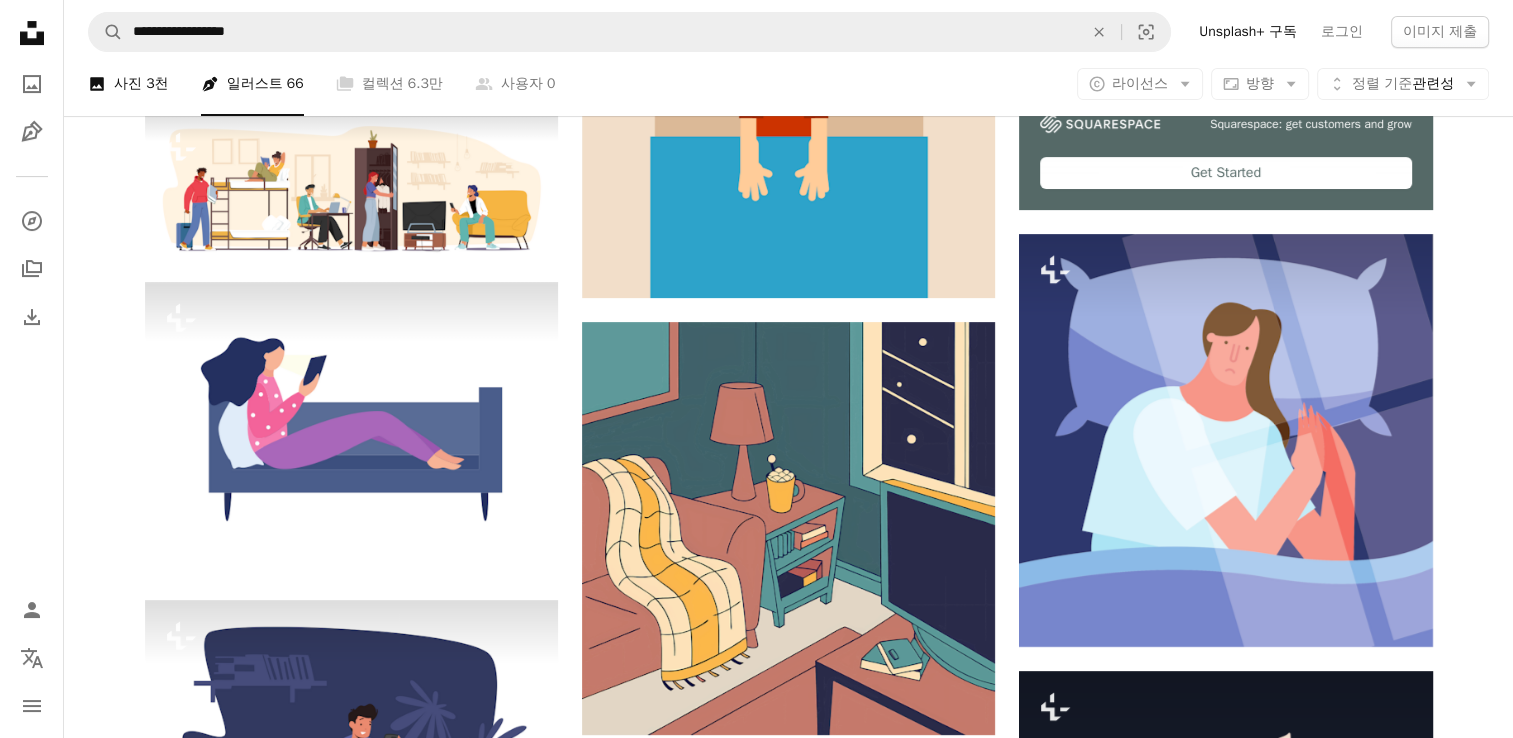 click on "A photo 사진   3천" at bounding box center [128, 84] 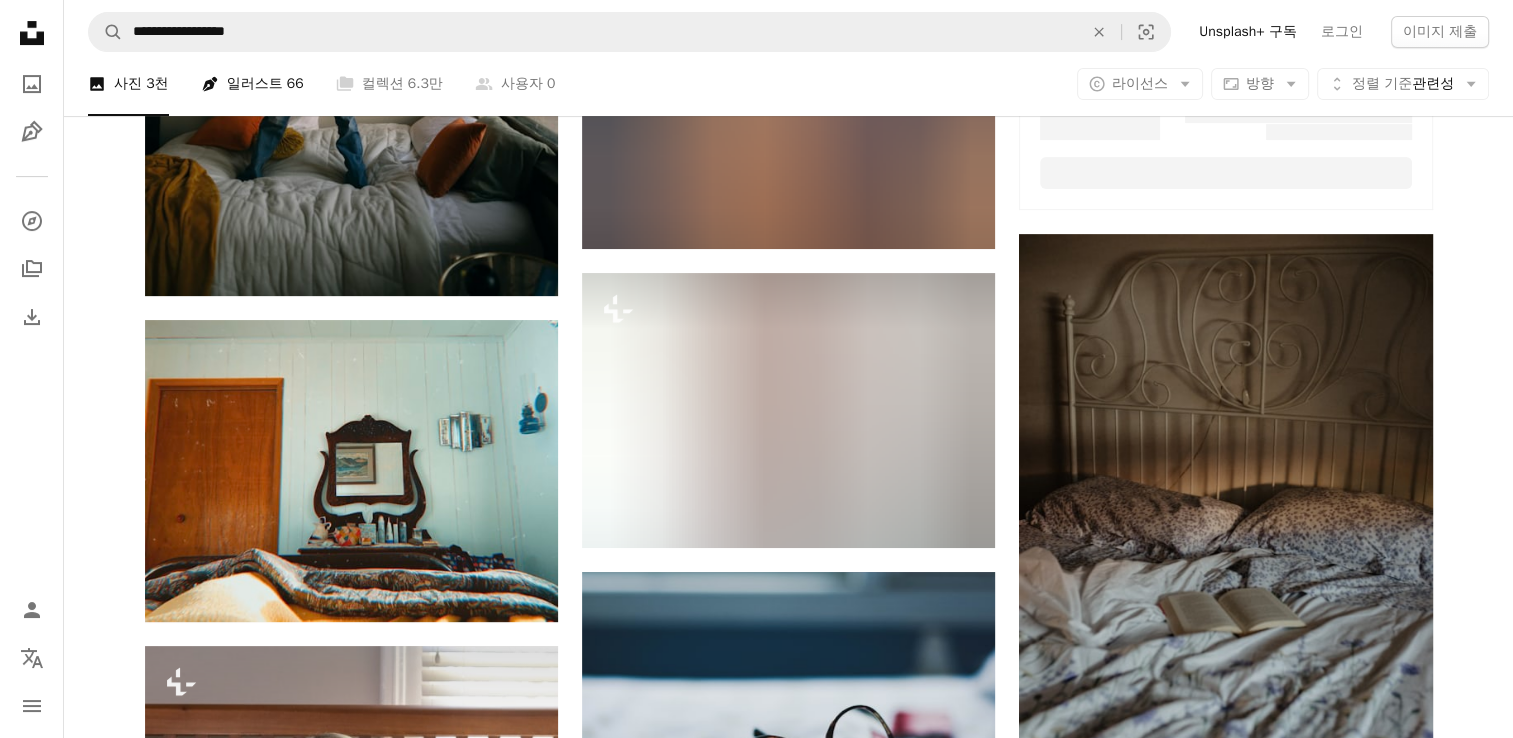 scroll, scrollTop: 0, scrollLeft: 0, axis: both 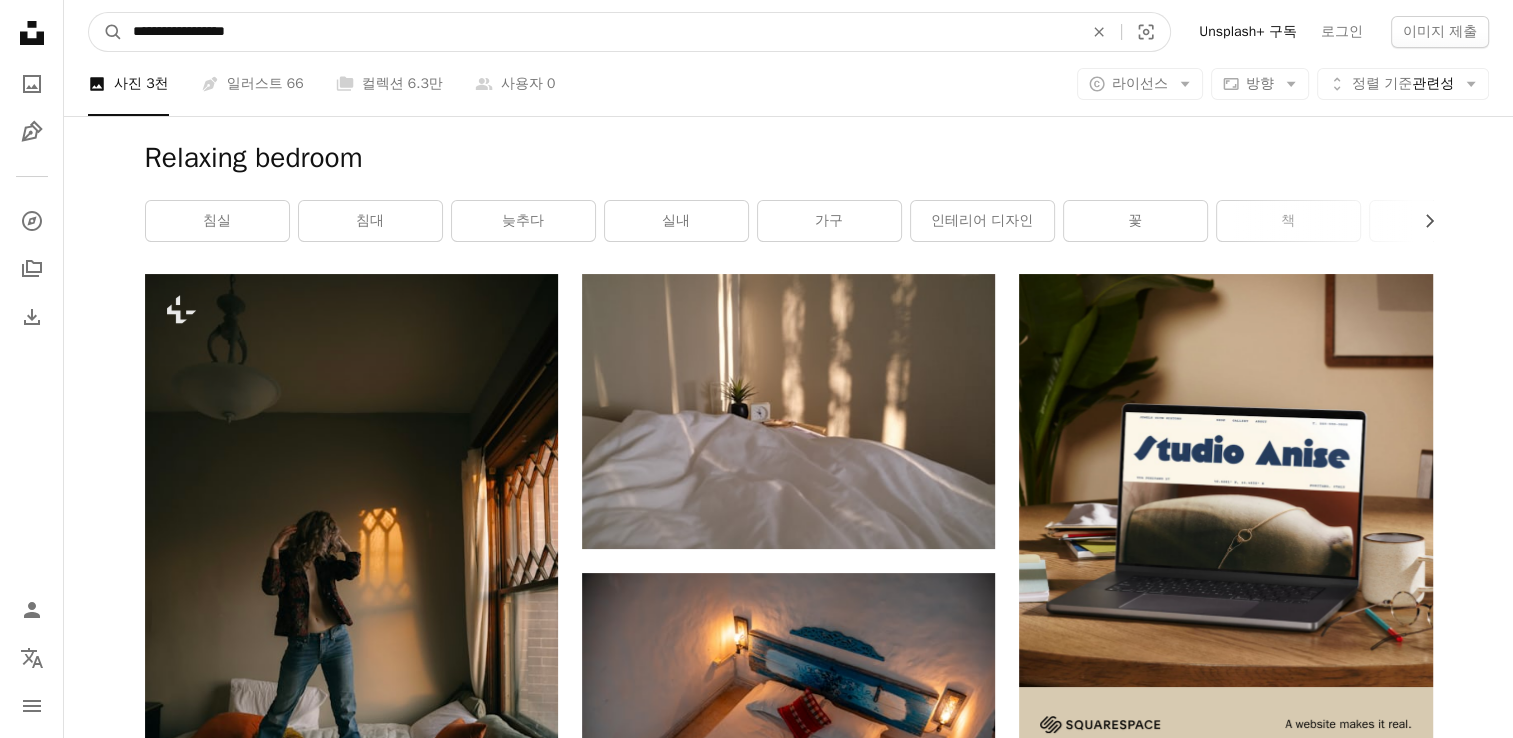 click on "**********" at bounding box center (600, 32) 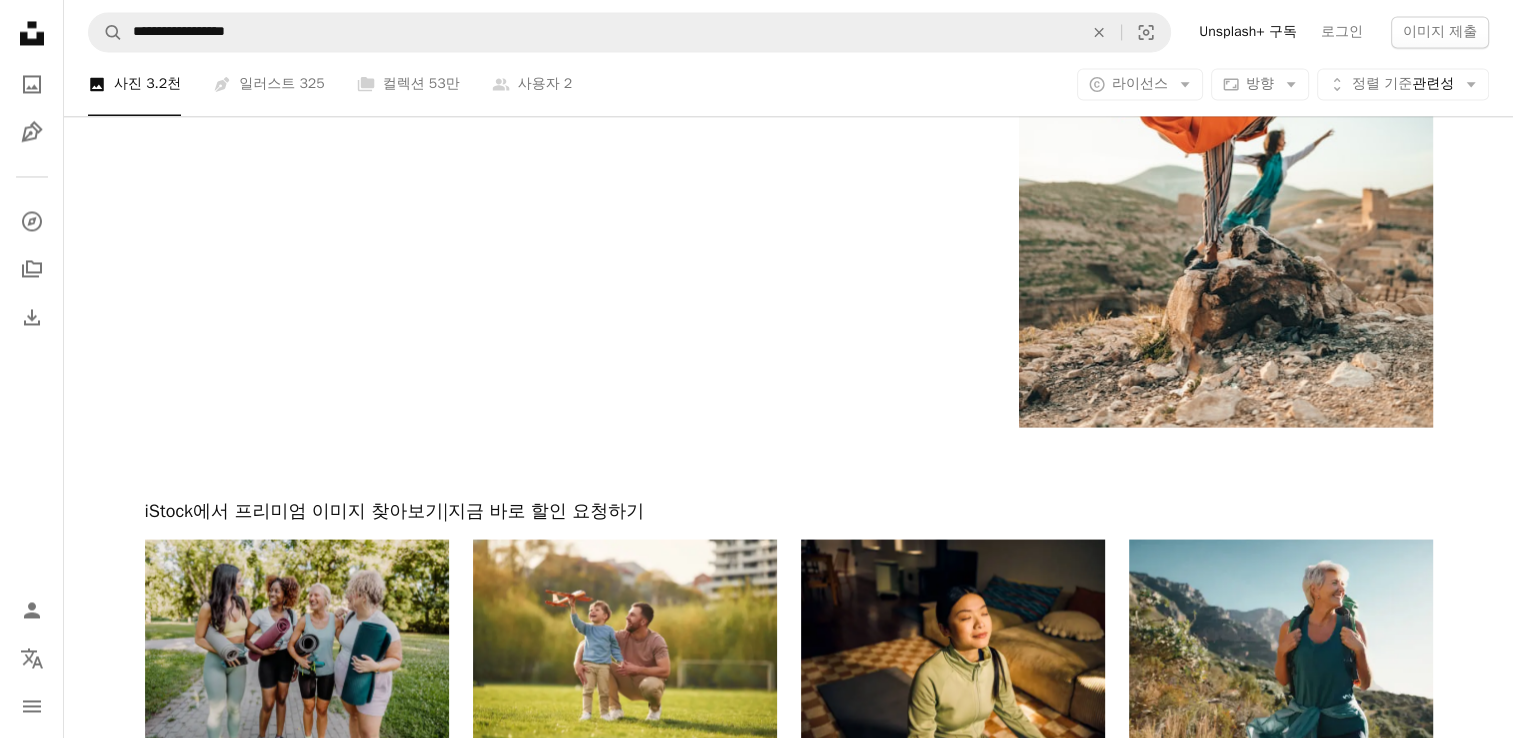 scroll, scrollTop: 3700, scrollLeft: 0, axis: vertical 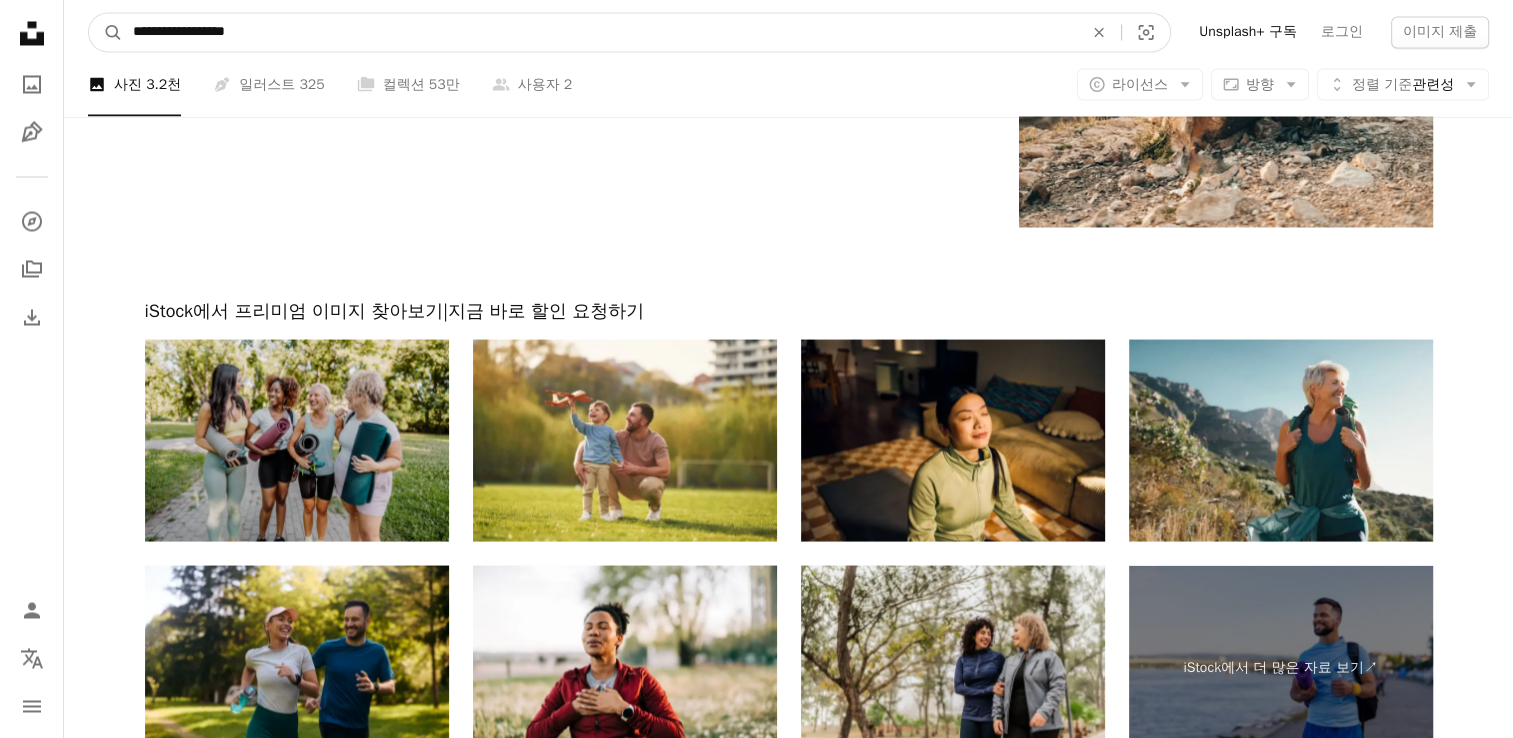 click on "**********" at bounding box center (600, 32) 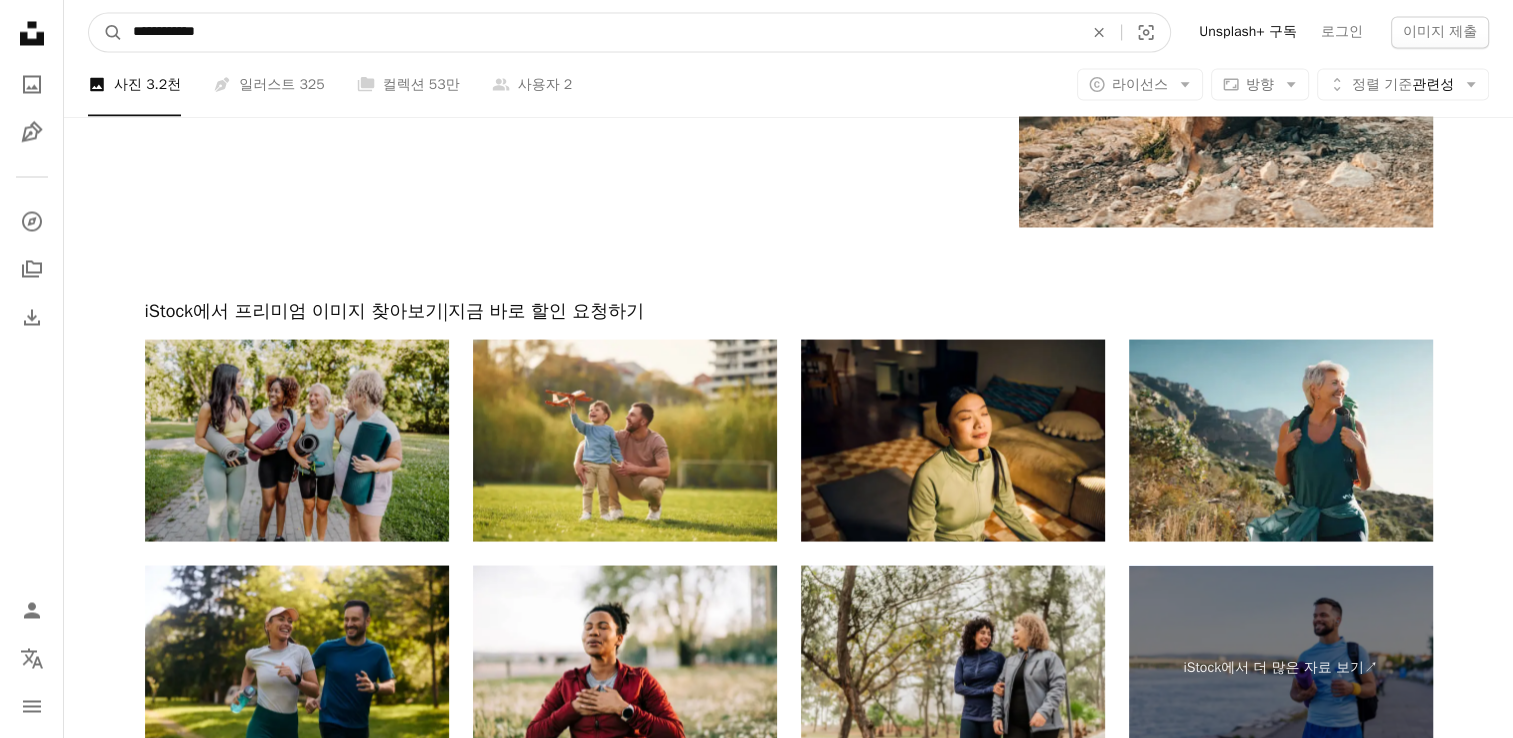 click on "**********" at bounding box center (600, 32) 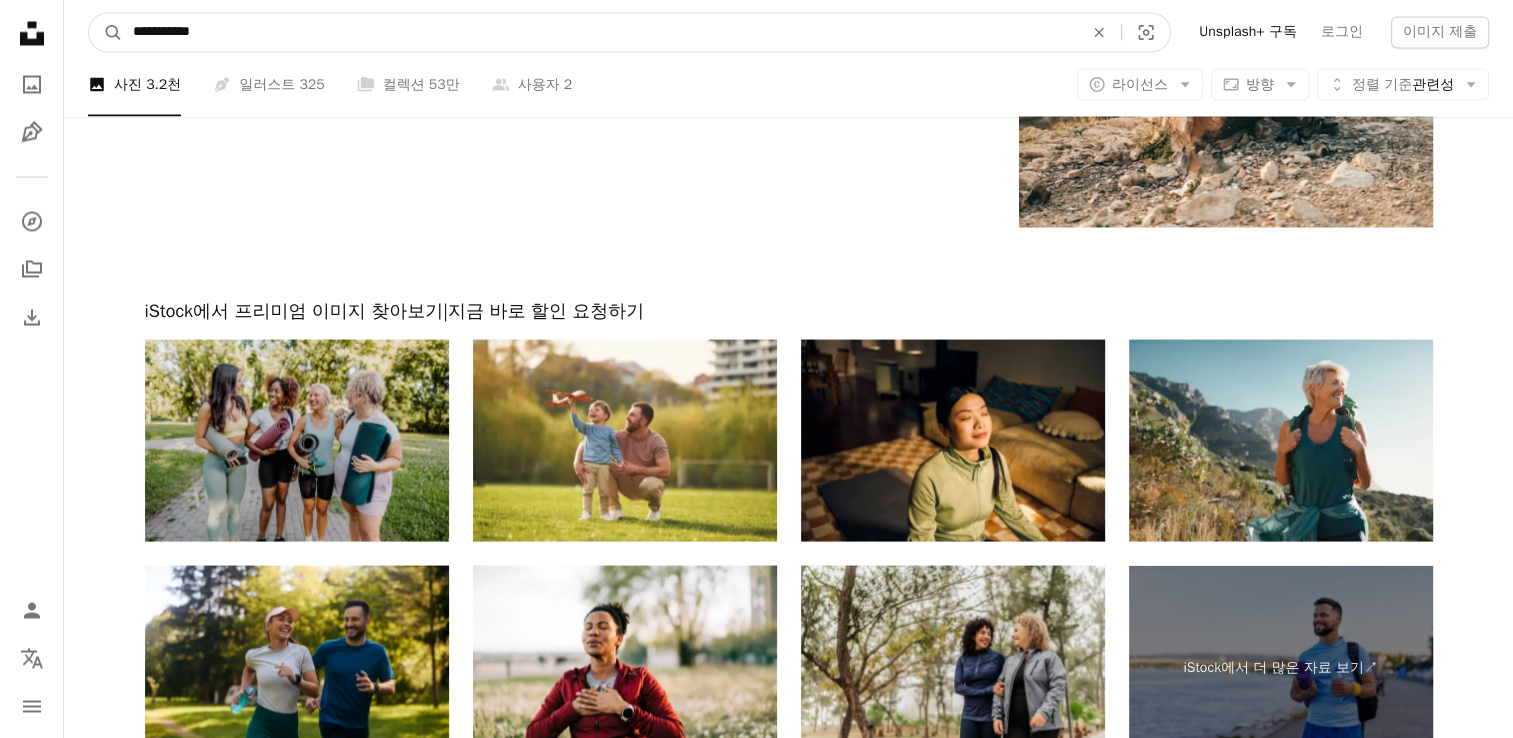 click on "A magnifying glass" at bounding box center (106, 32) 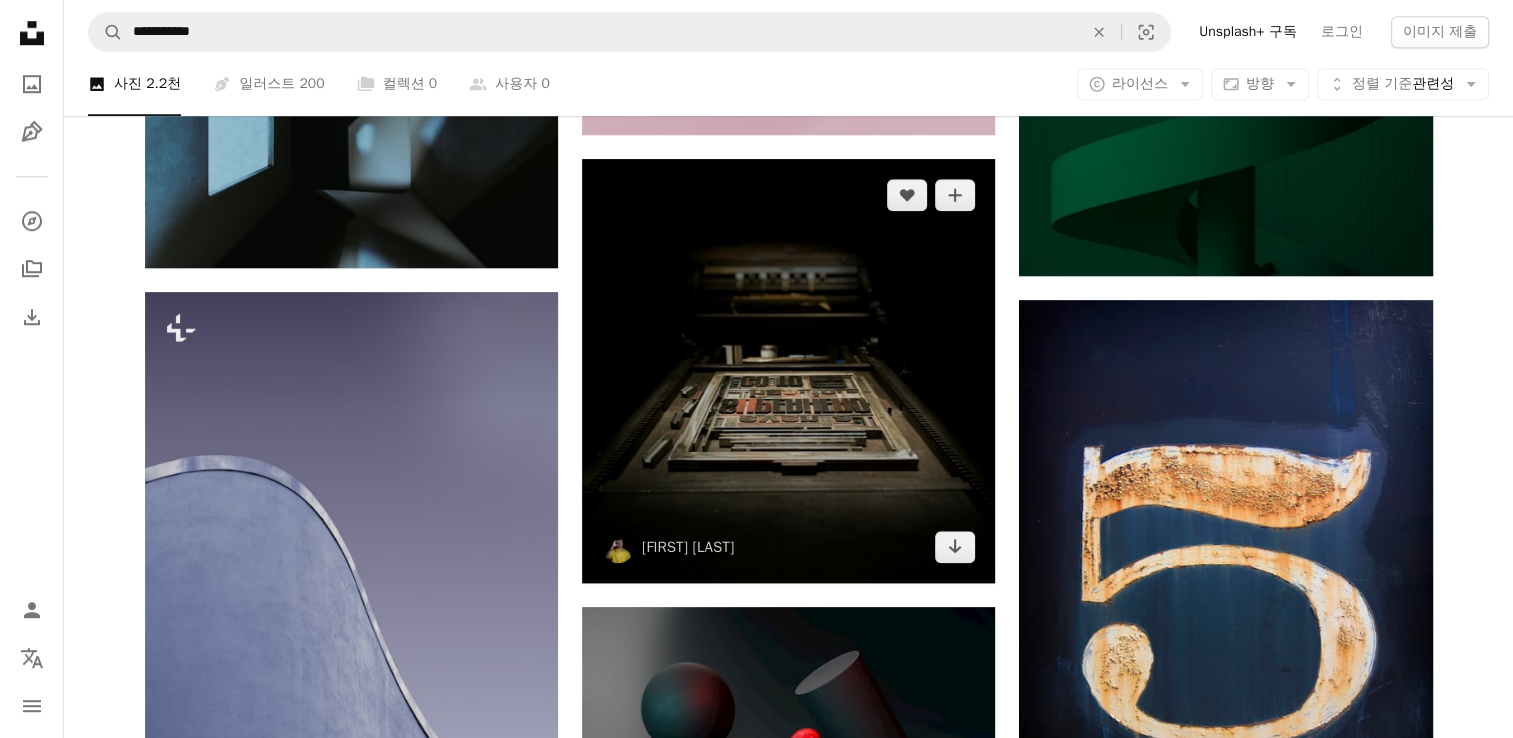 scroll, scrollTop: 1900, scrollLeft: 0, axis: vertical 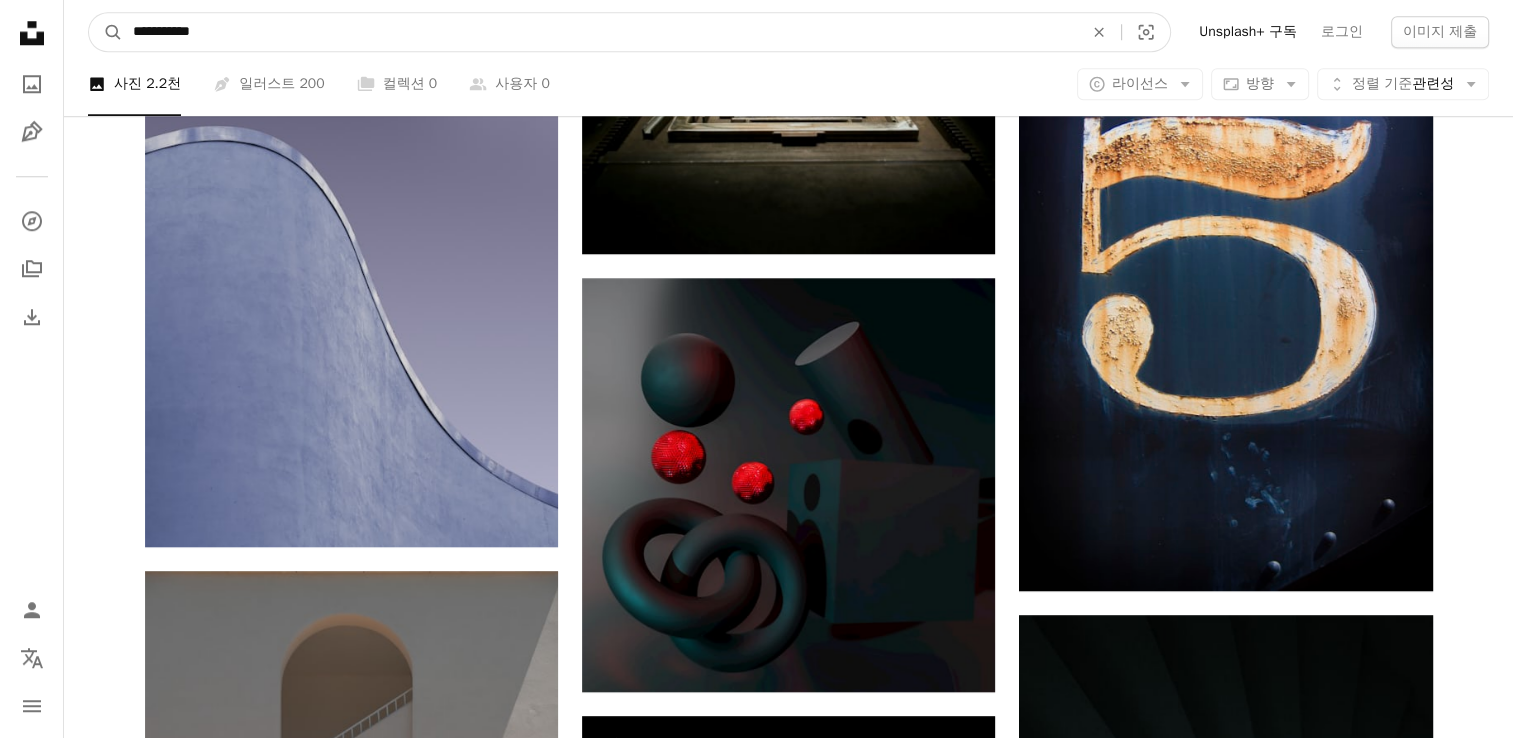 drag, startPoint x: 296, startPoint y: 31, endPoint x: 40, endPoint y: 30, distance: 256.00195 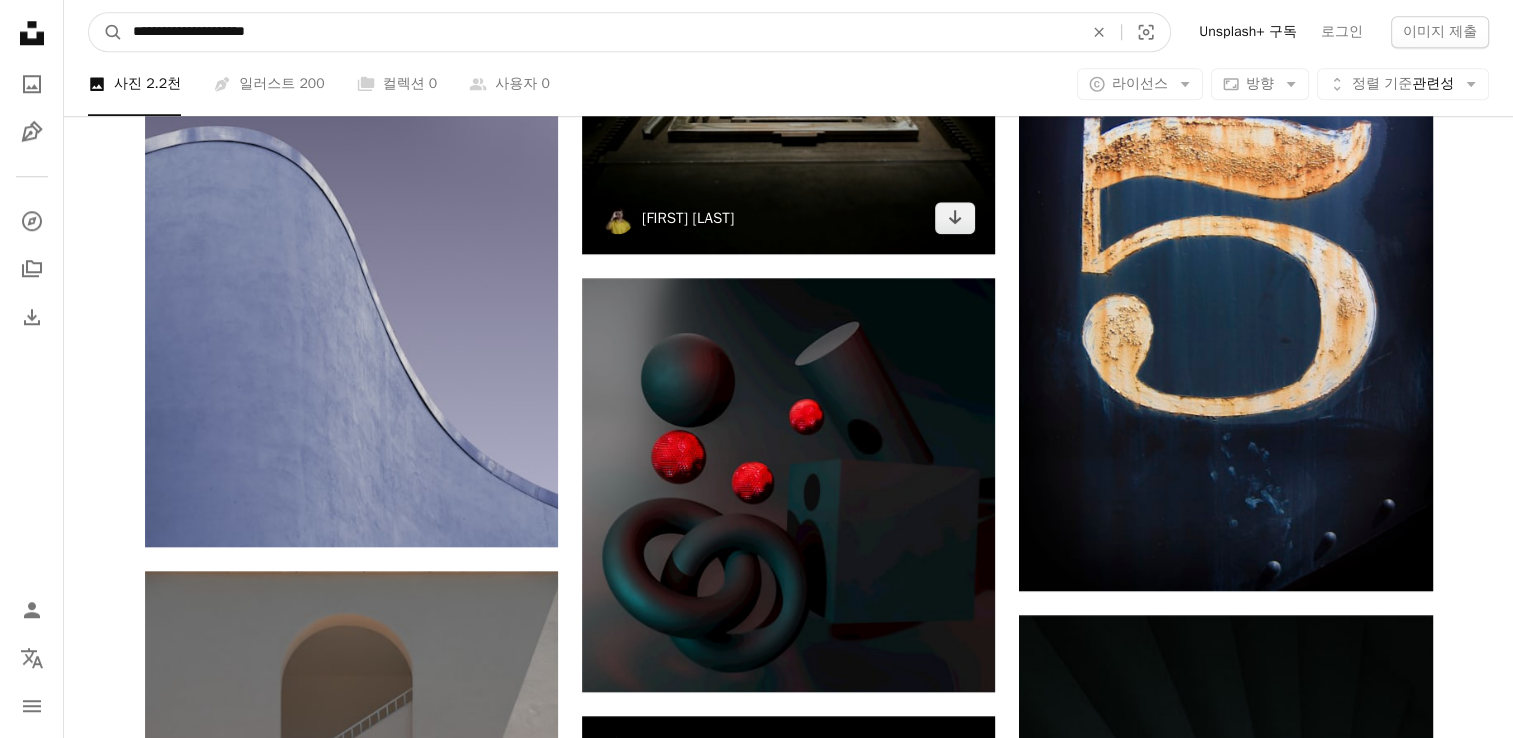 click on "A magnifying glass" at bounding box center (106, 32) 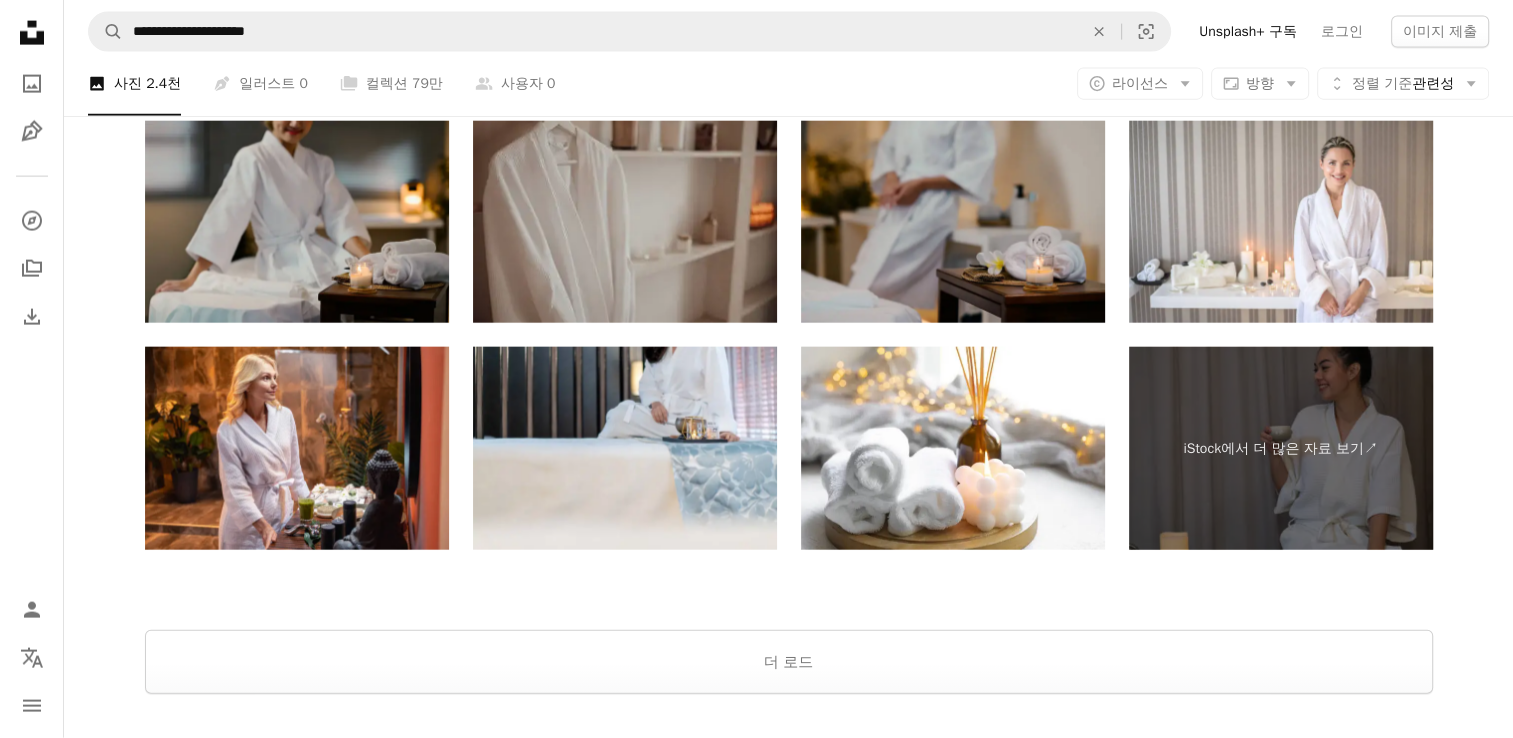scroll, scrollTop: 4828, scrollLeft: 0, axis: vertical 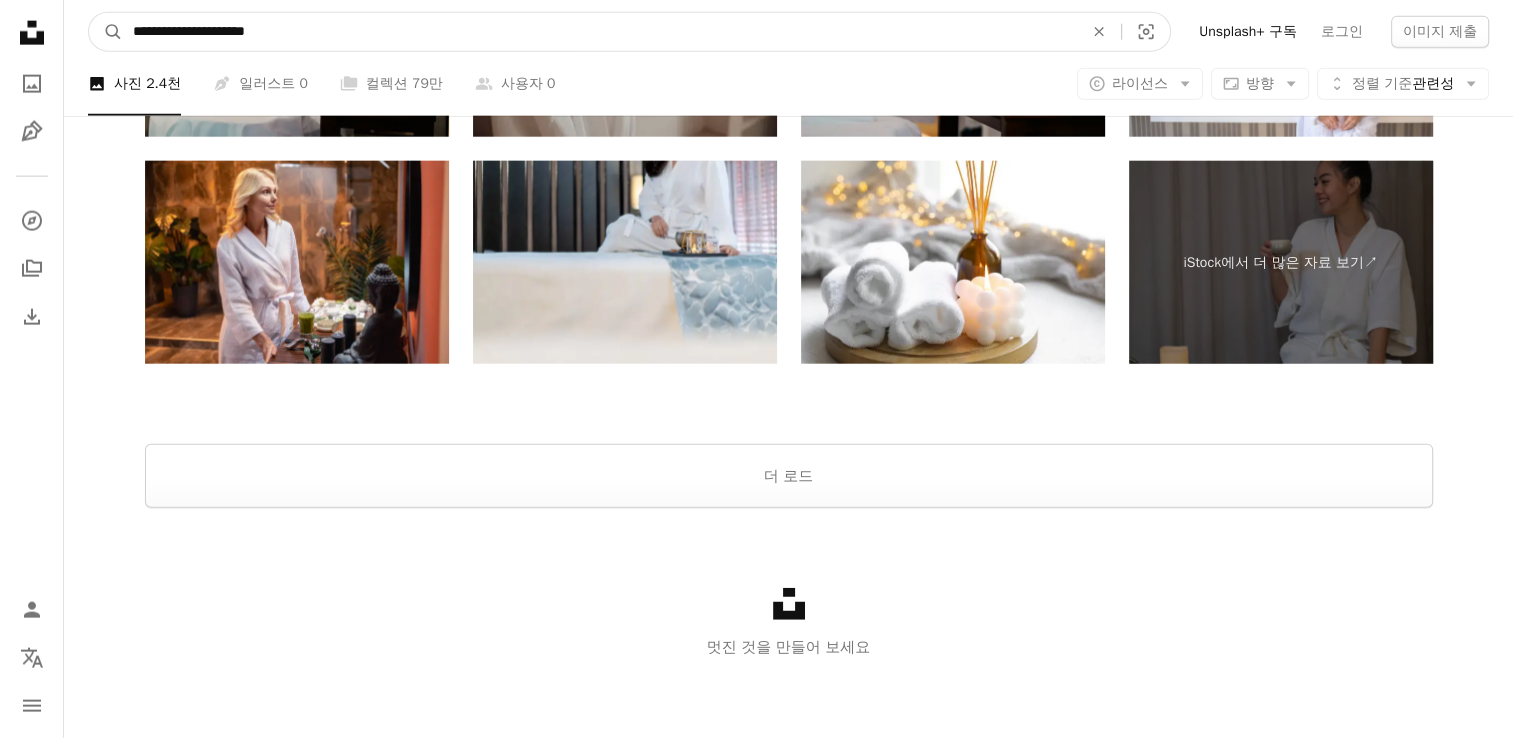 drag, startPoint x: 535, startPoint y: 35, endPoint x: 80, endPoint y: 42, distance: 455.05383 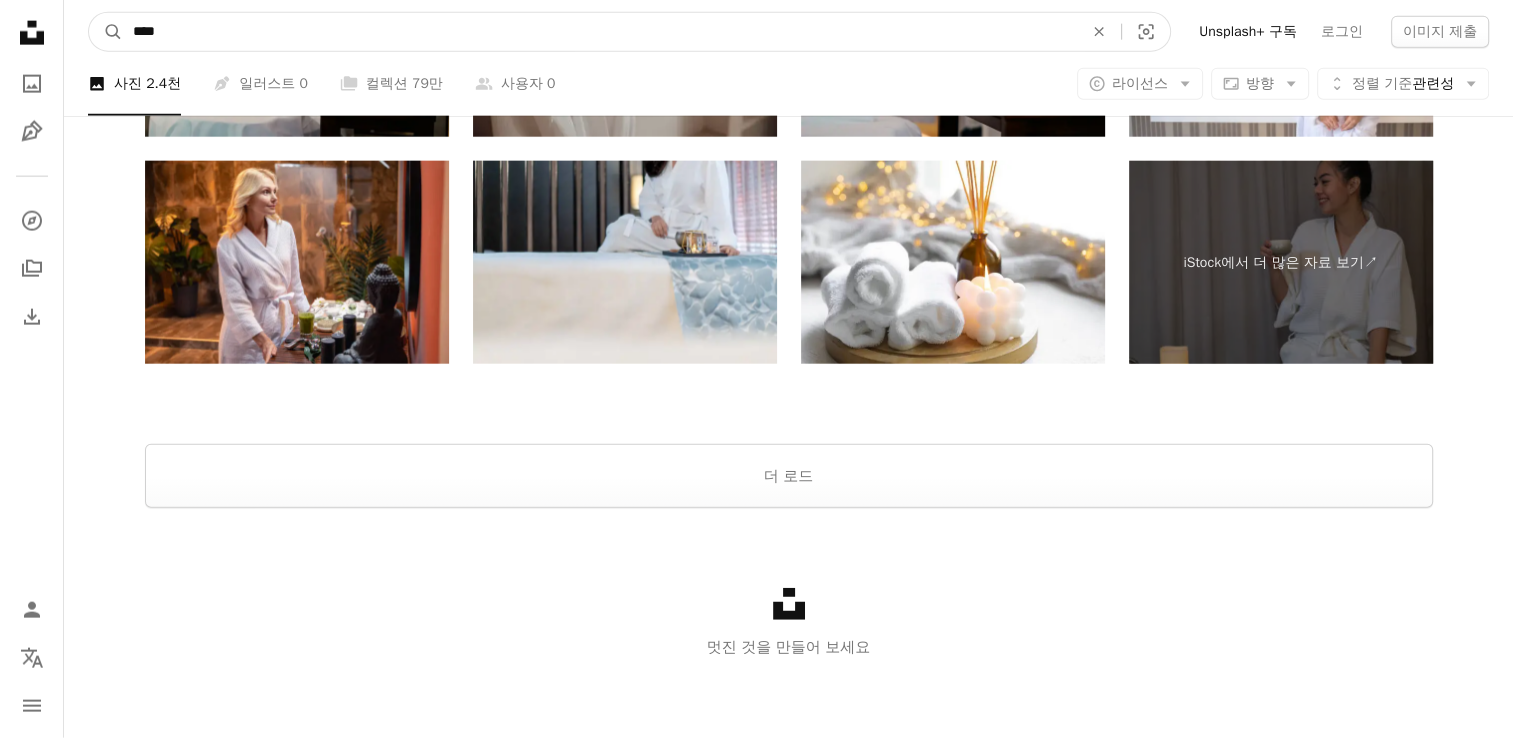 type on "****" 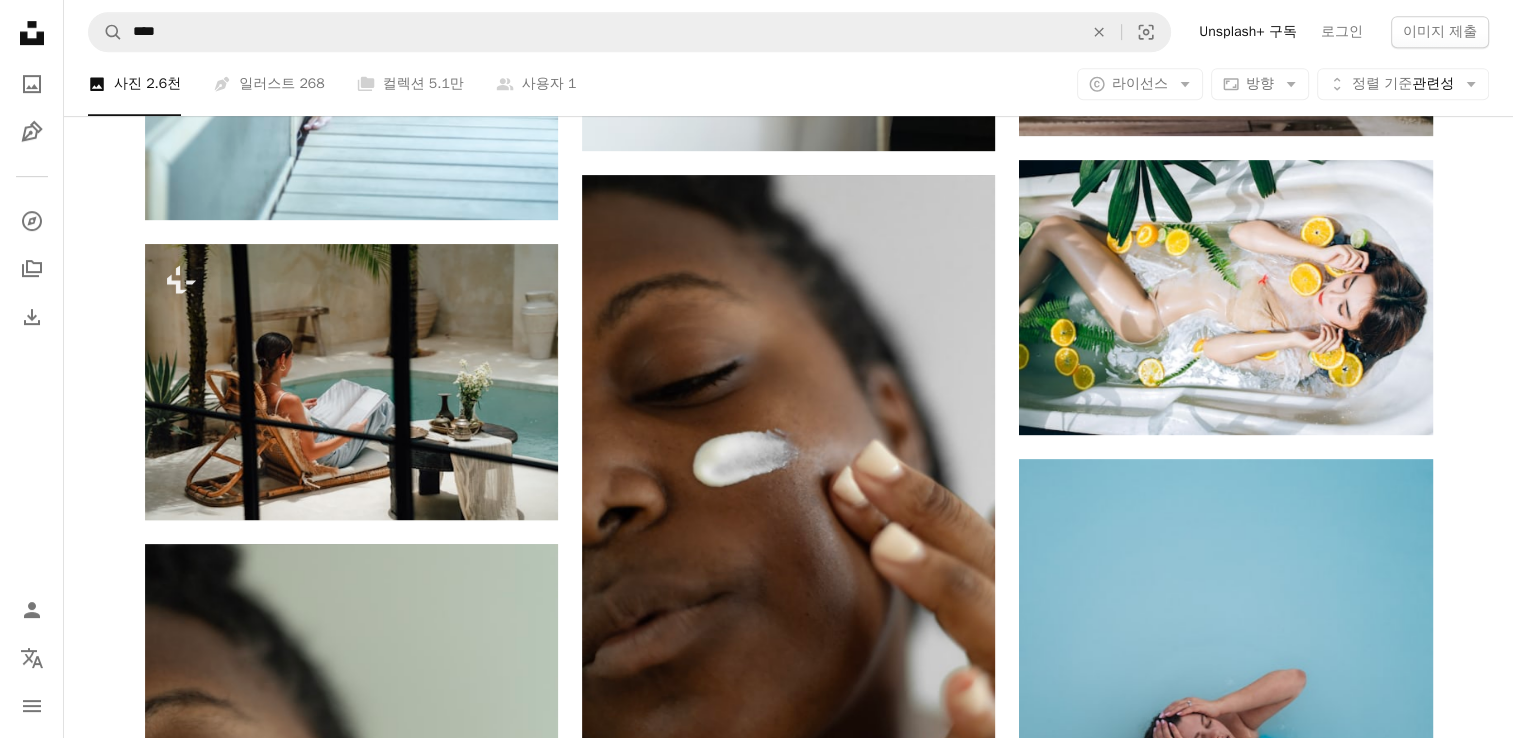 scroll, scrollTop: 916, scrollLeft: 0, axis: vertical 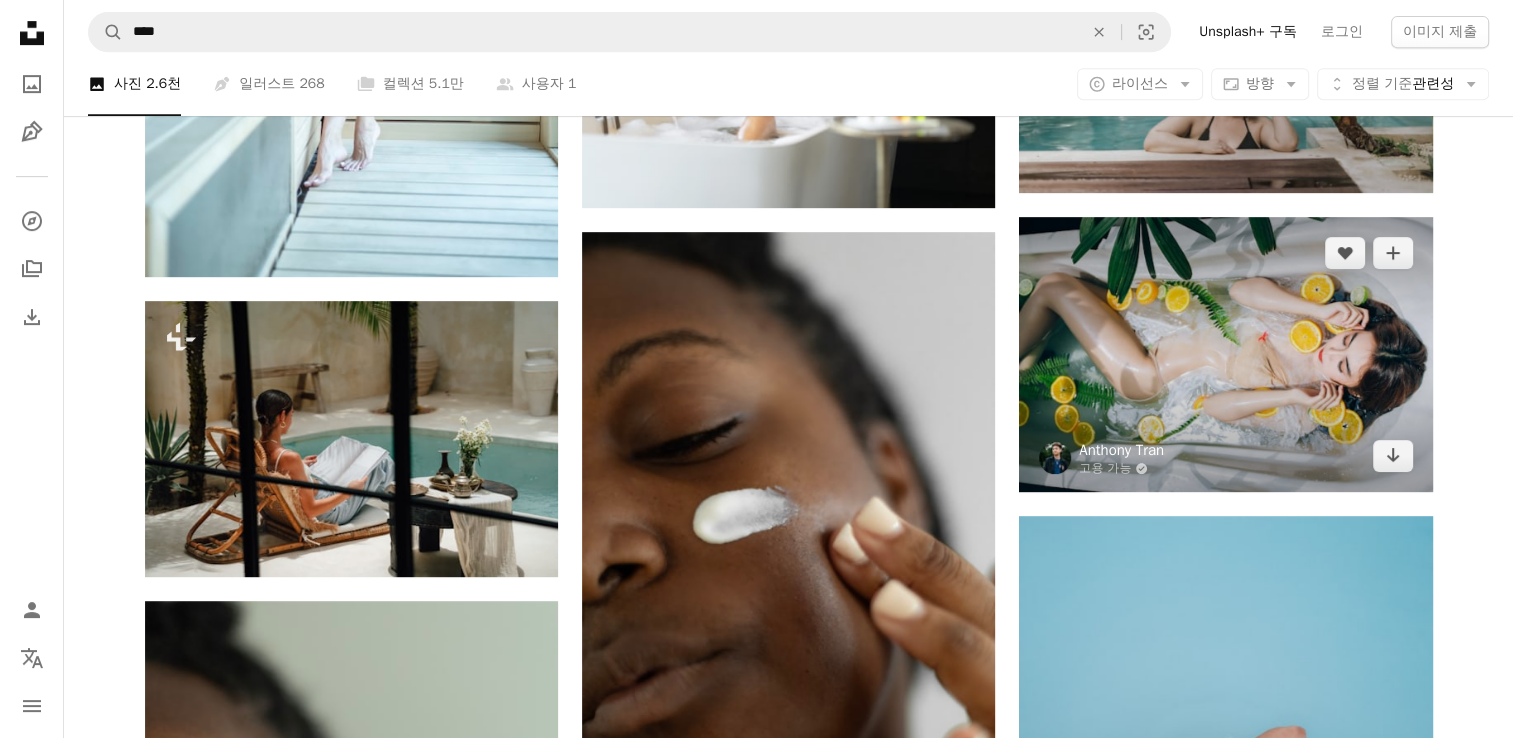 click on "Anthony Tran" at bounding box center (1121, 450) 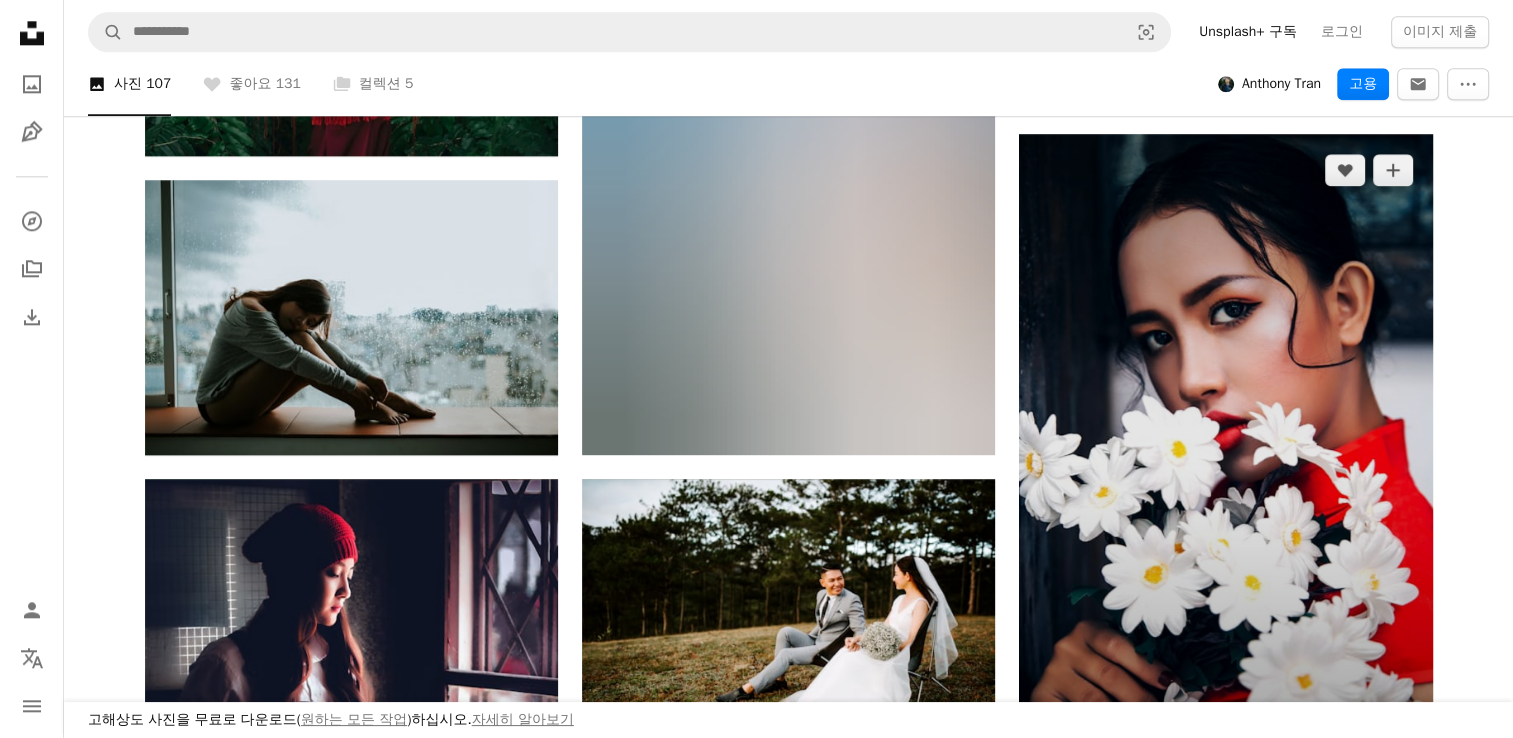 scroll, scrollTop: 3100, scrollLeft: 0, axis: vertical 